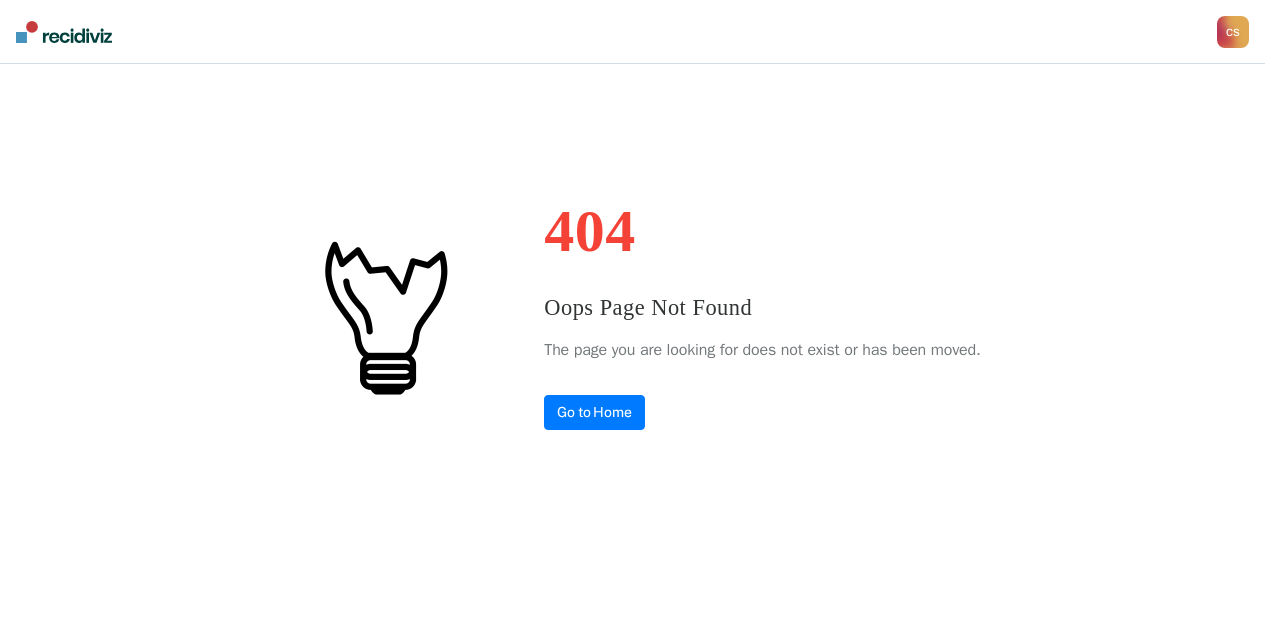 scroll, scrollTop: 0, scrollLeft: 0, axis: both 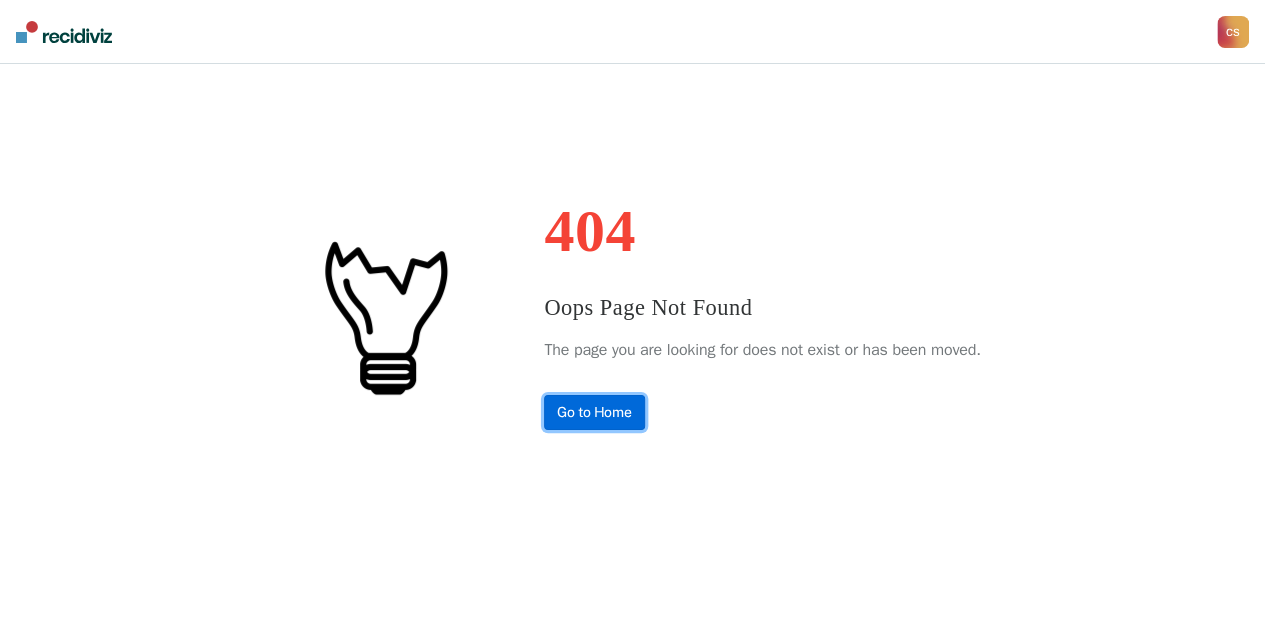 click on "Go to Home" at bounding box center (594, 412) 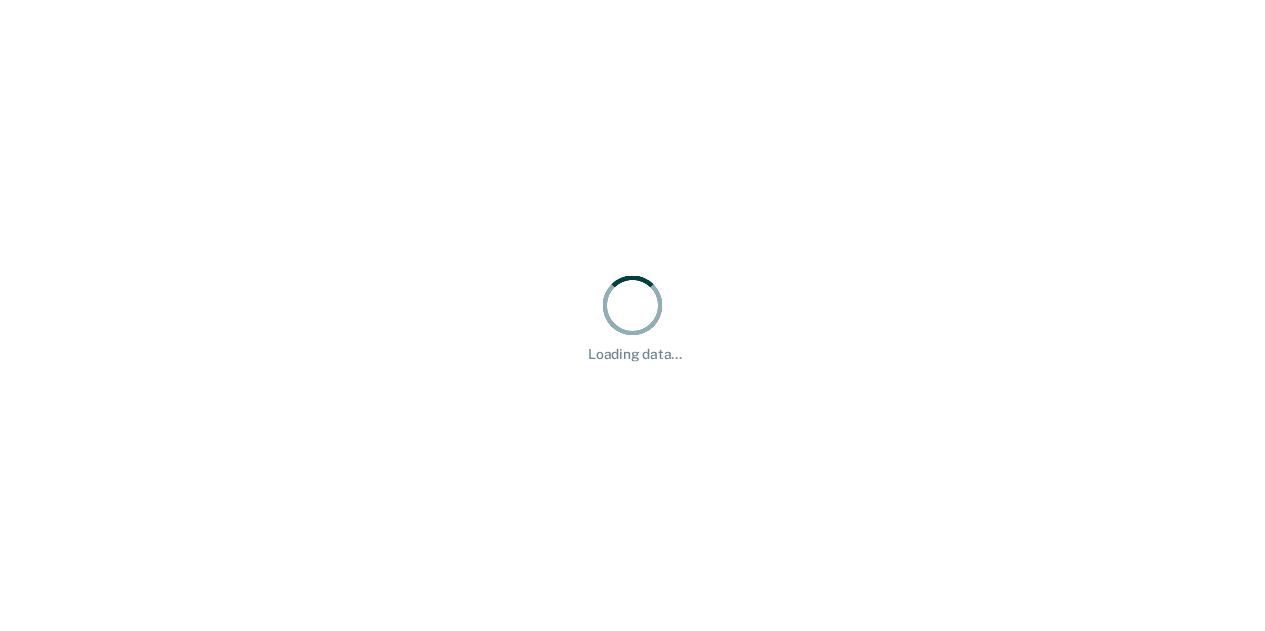 scroll, scrollTop: 0, scrollLeft: 0, axis: both 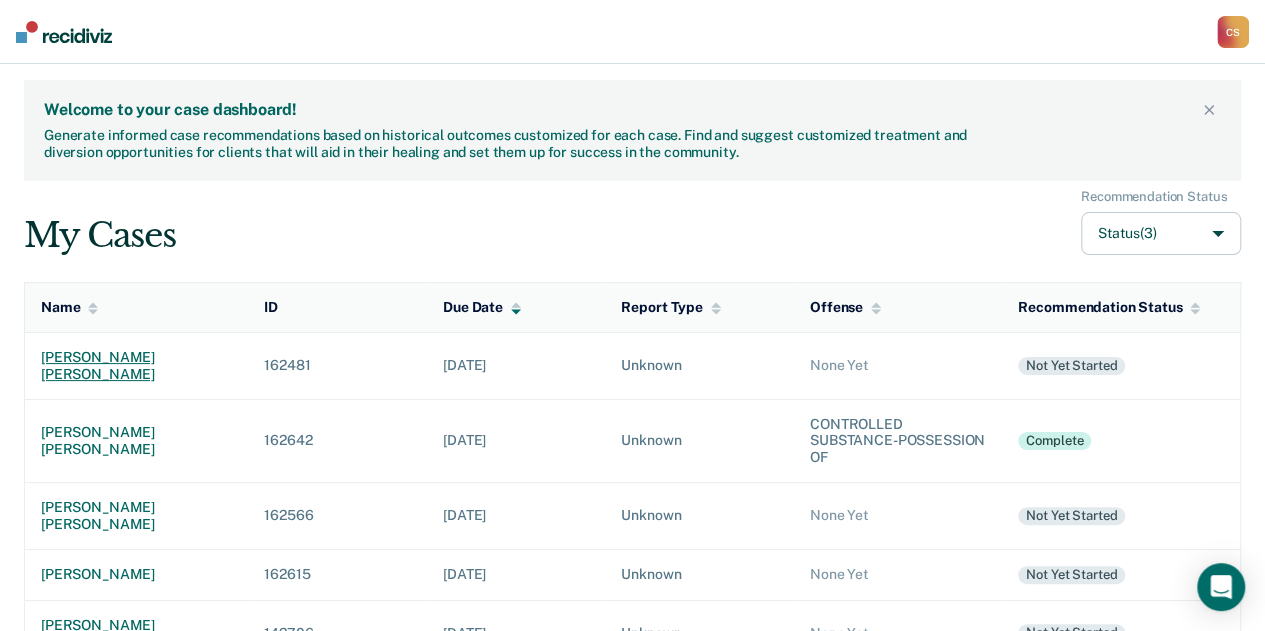 click on "[PERSON_NAME] [PERSON_NAME]" at bounding box center [136, 366] 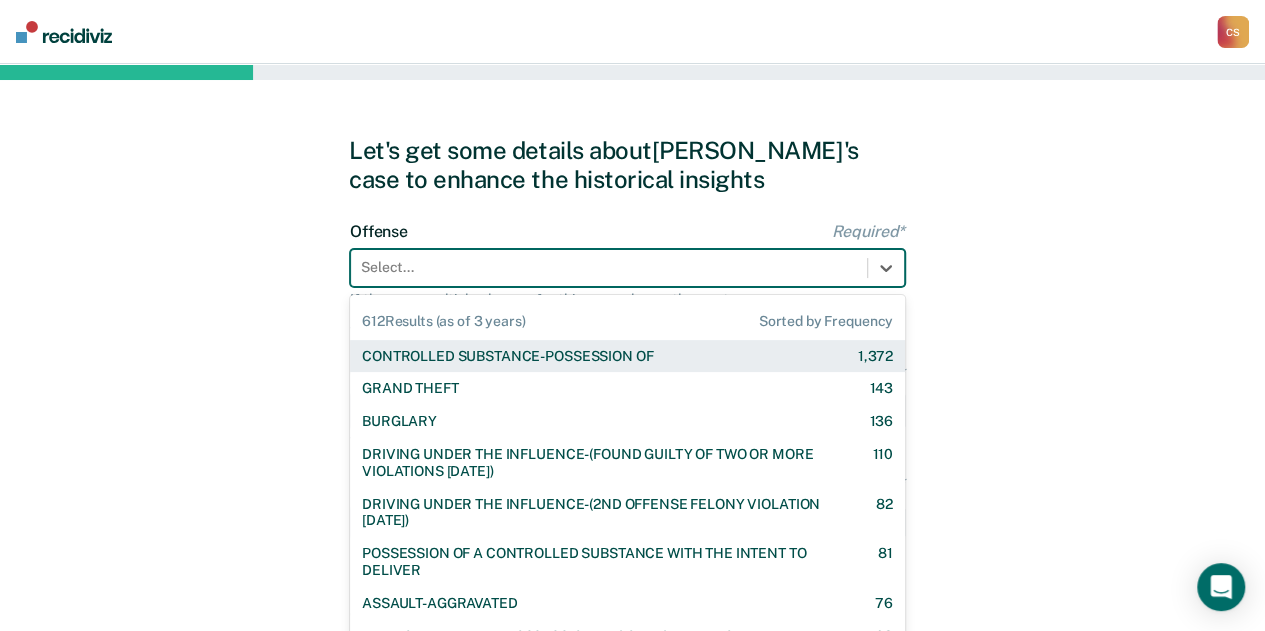click at bounding box center (609, 267) 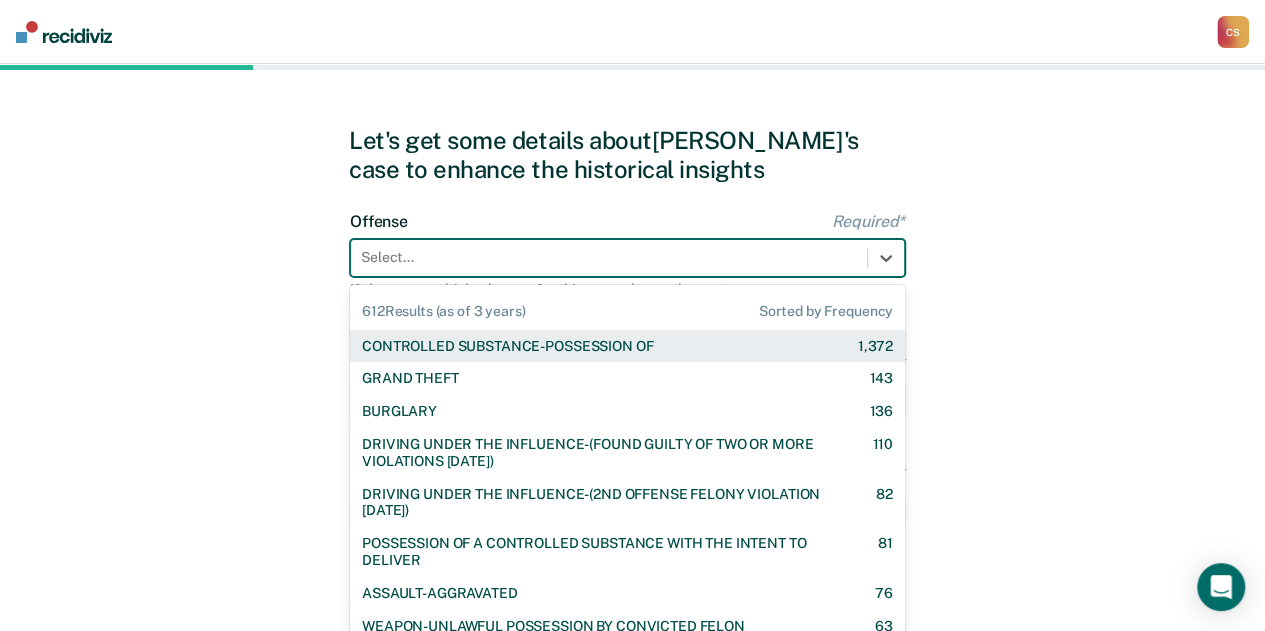 scroll, scrollTop: 12, scrollLeft: 0, axis: vertical 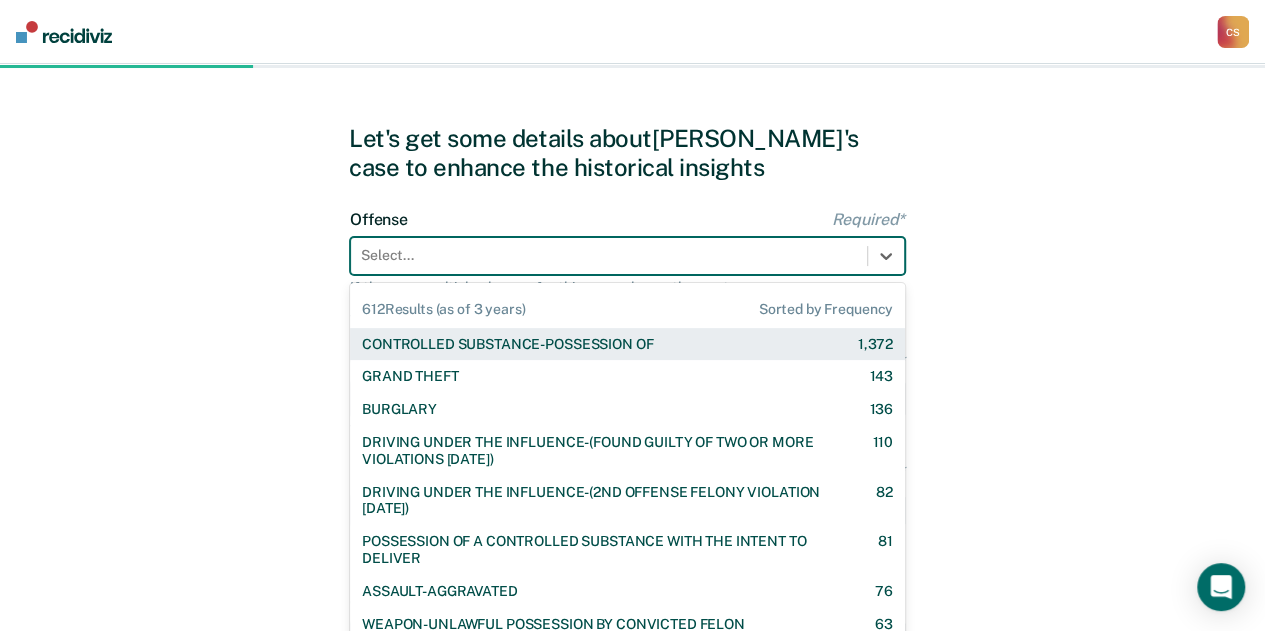 click on "CONTROLLED SUBSTANCE-POSSESSION OF" at bounding box center [507, 344] 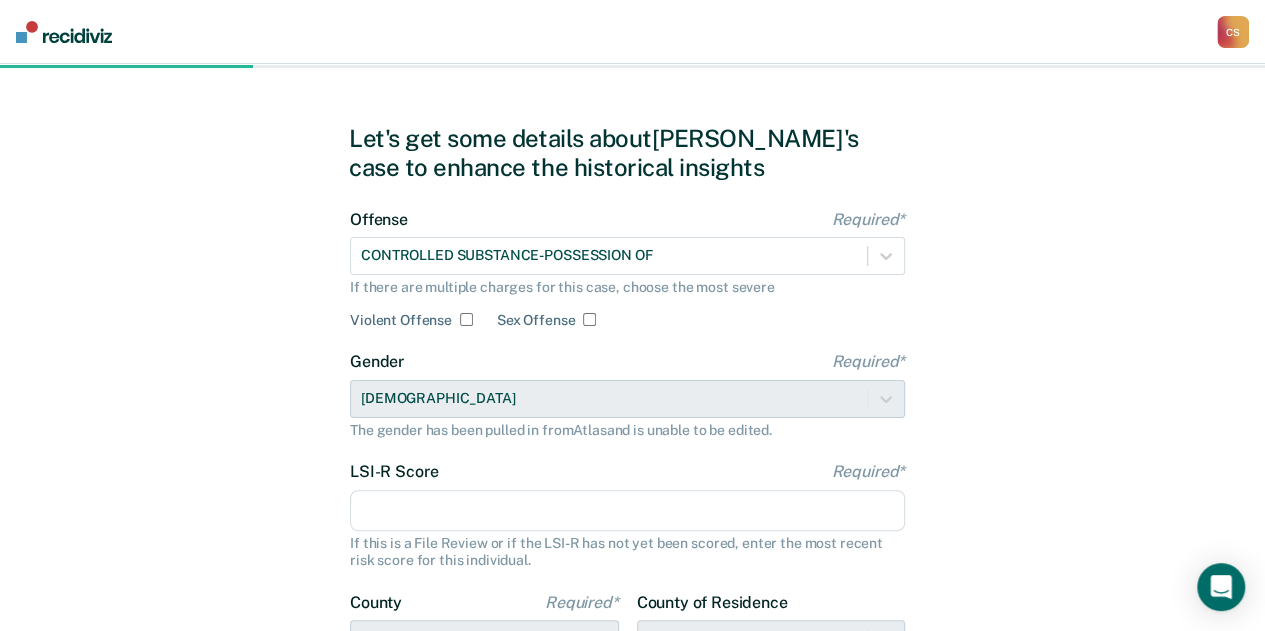 click on "LSI-R Score  Required*" at bounding box center (627, 511) 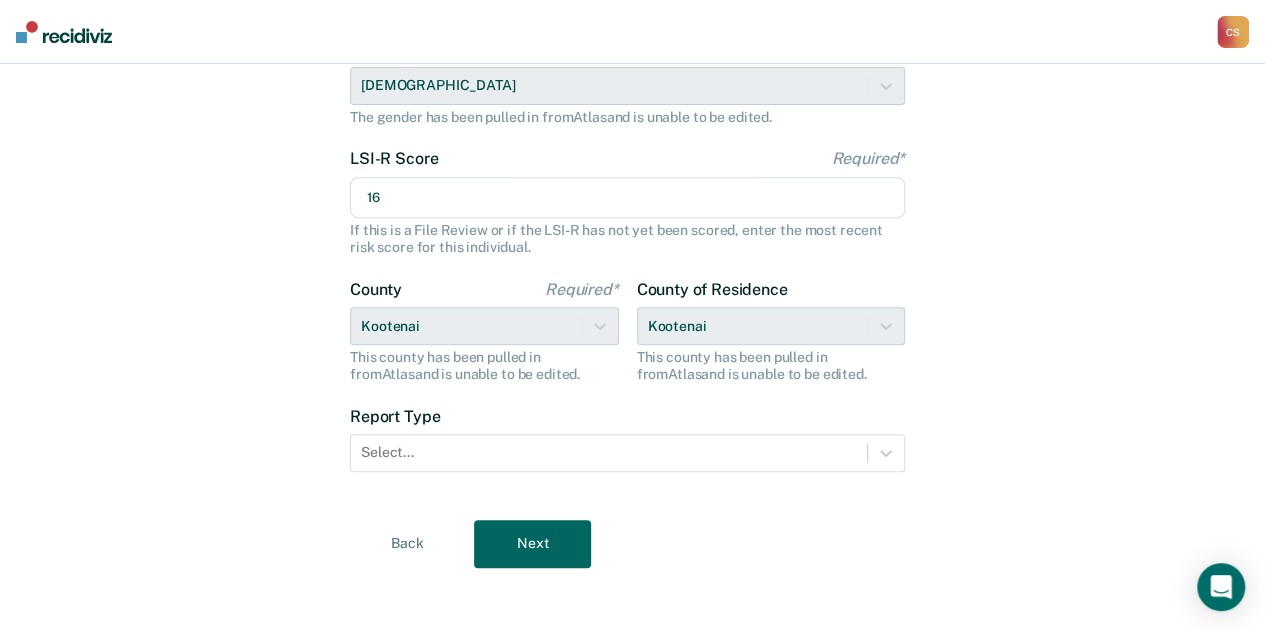 scroll, scrollTop: 332, scrollLeft: 0, axis: vertical 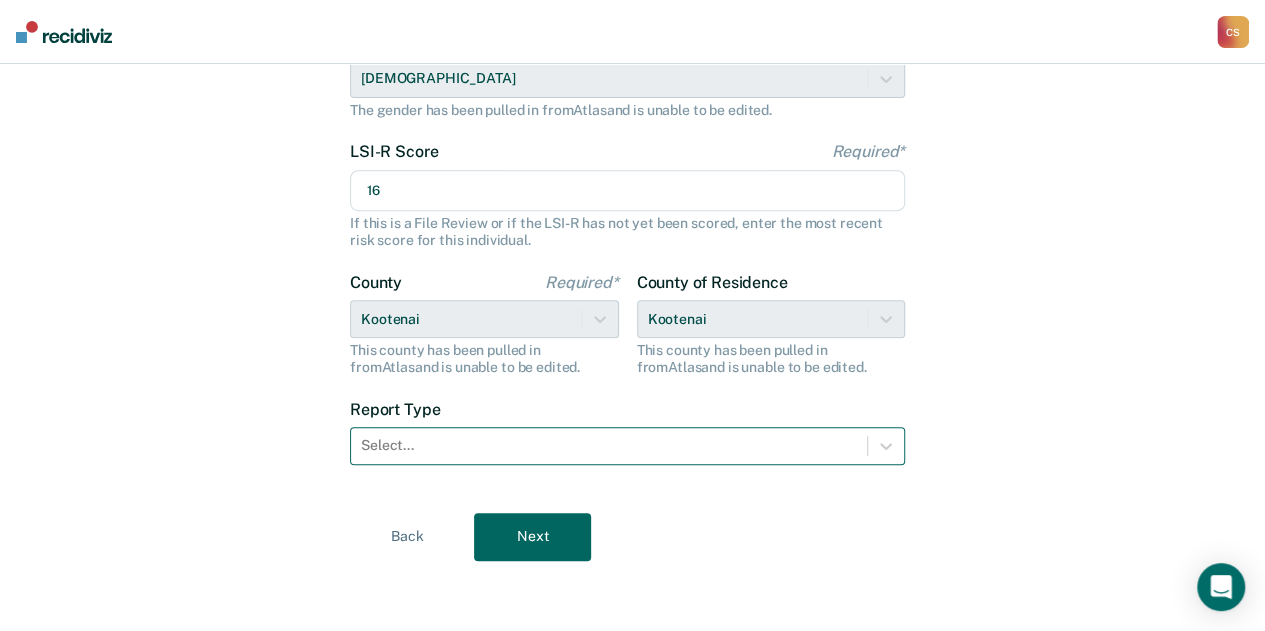 type on "16" 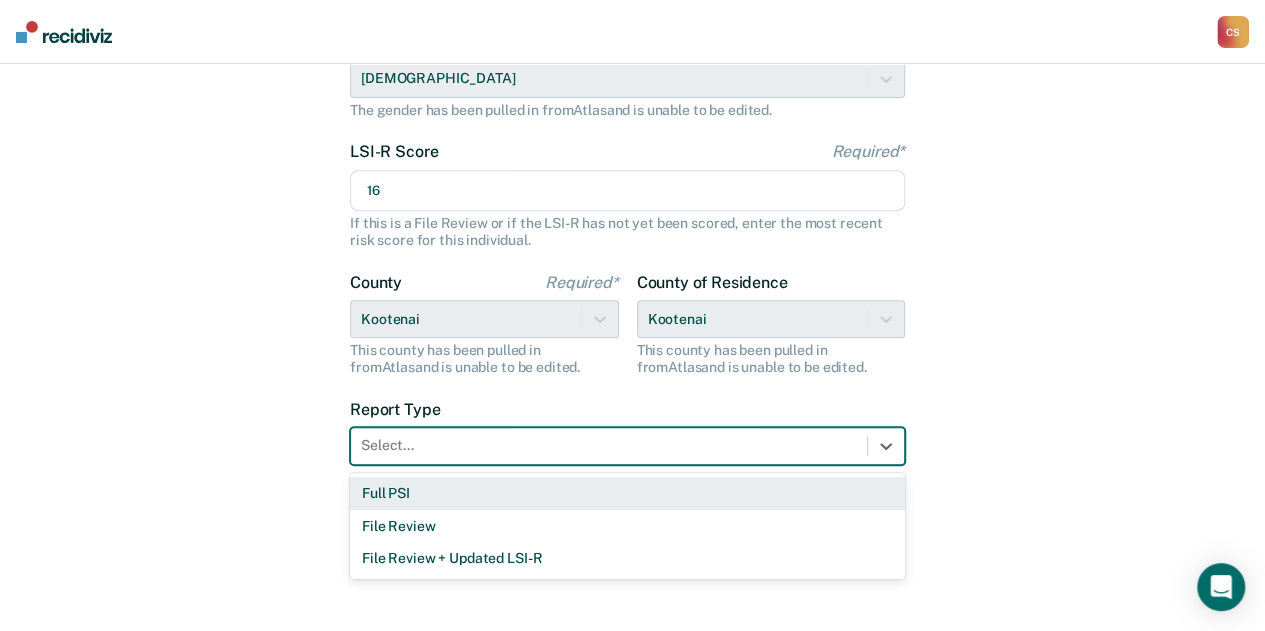 click at bounding box center [609, 445] 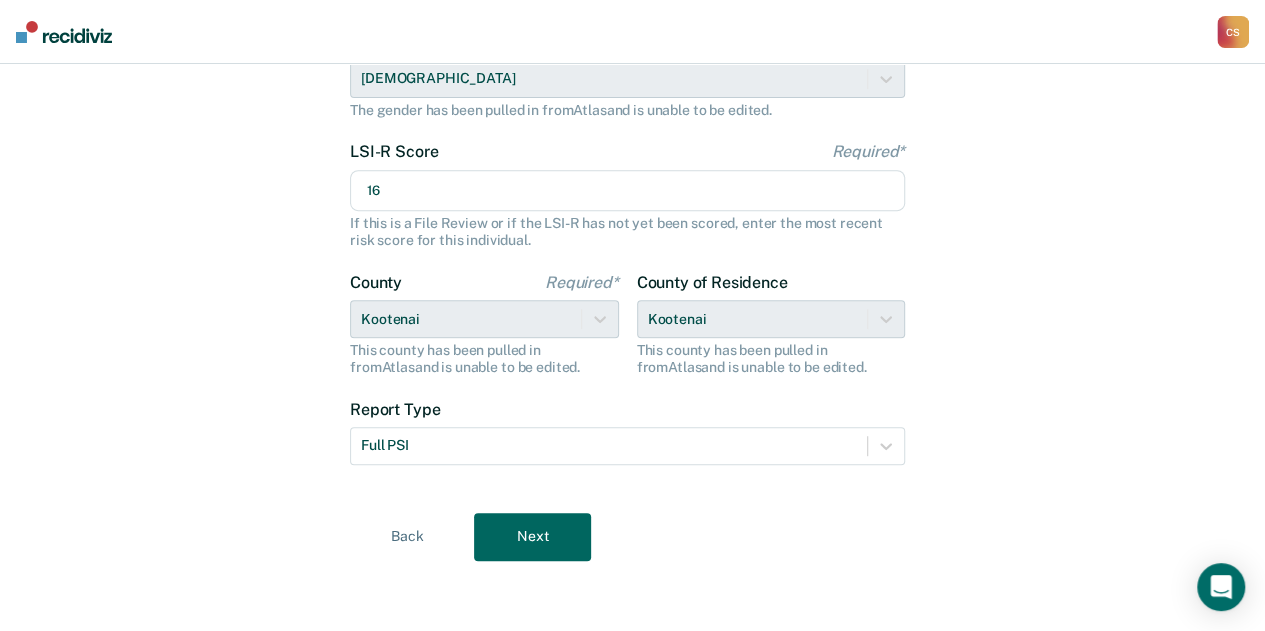 click on "Next" at bounding box center [532, 537] 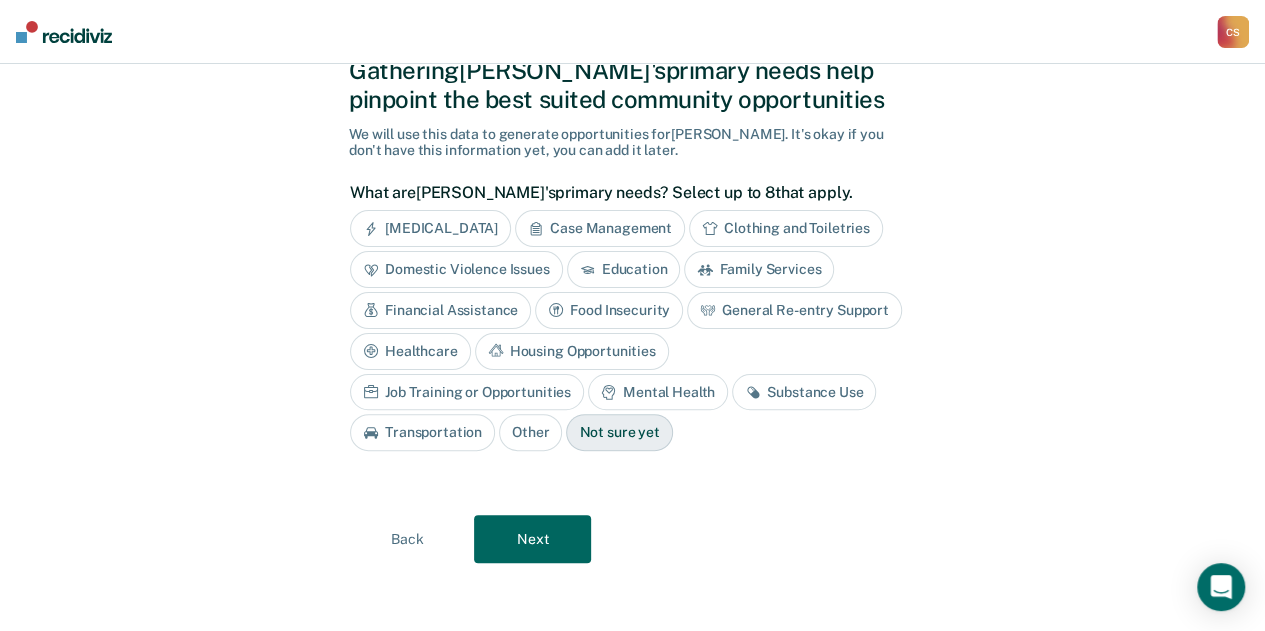 click on "Mental Health" at bounding box center (658, 392) 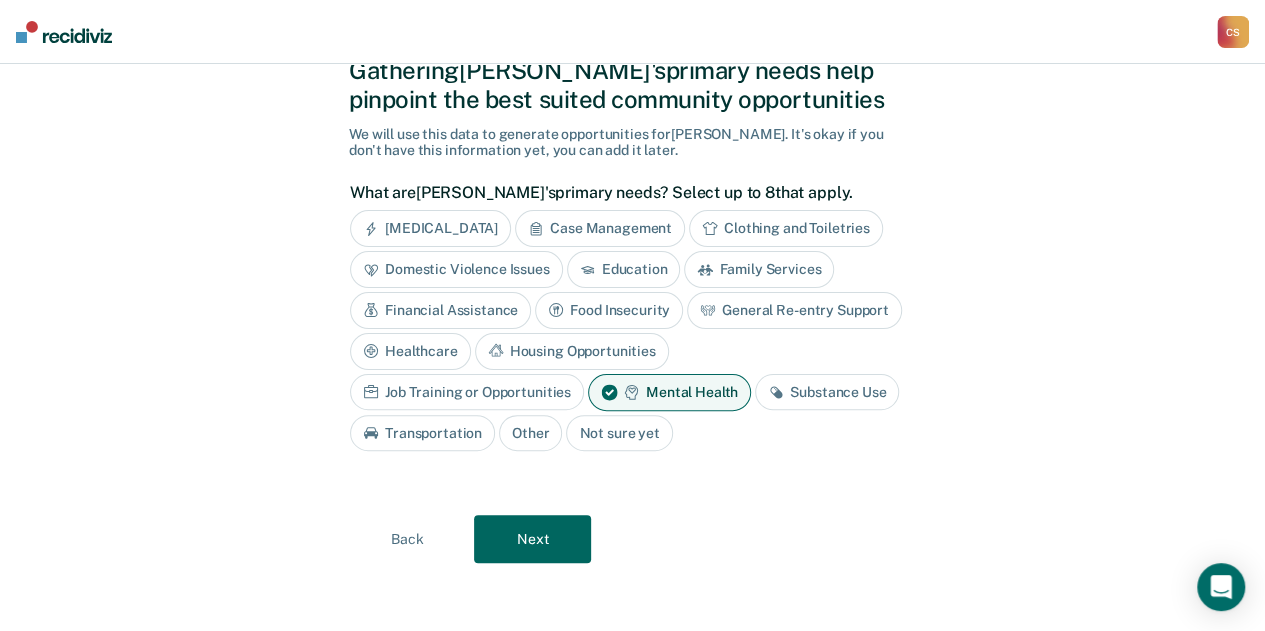 click on "Substance Use" at bounding box center (827, 392) 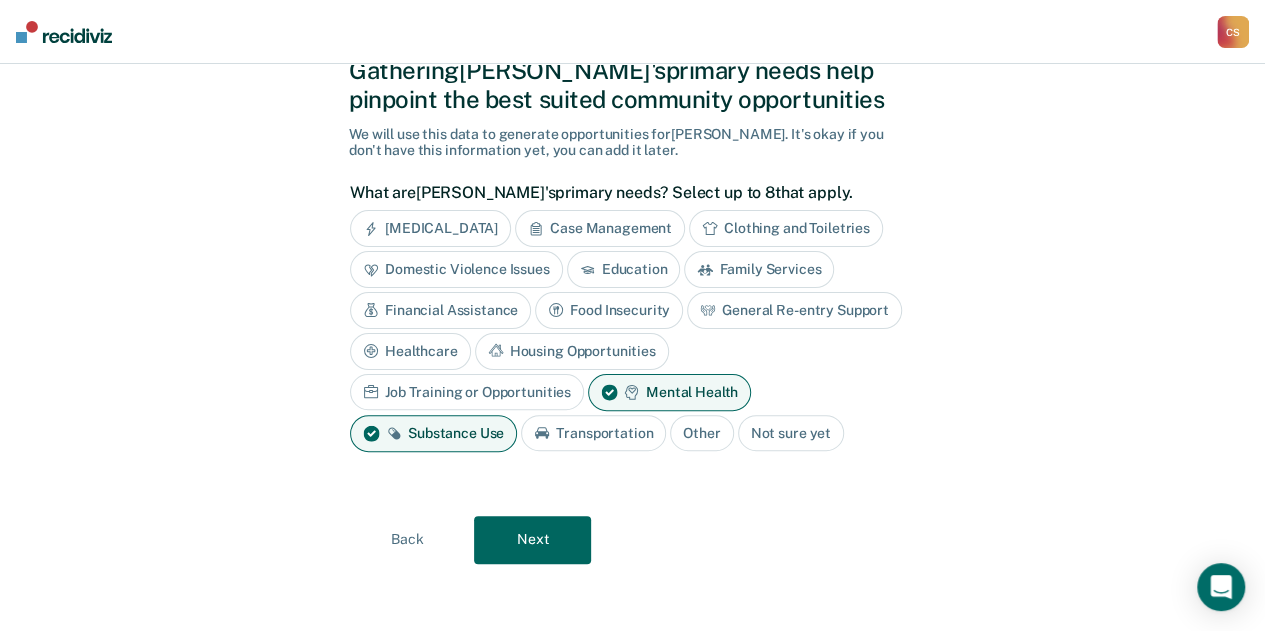 click on "Next" at bounding box center (532, 540) 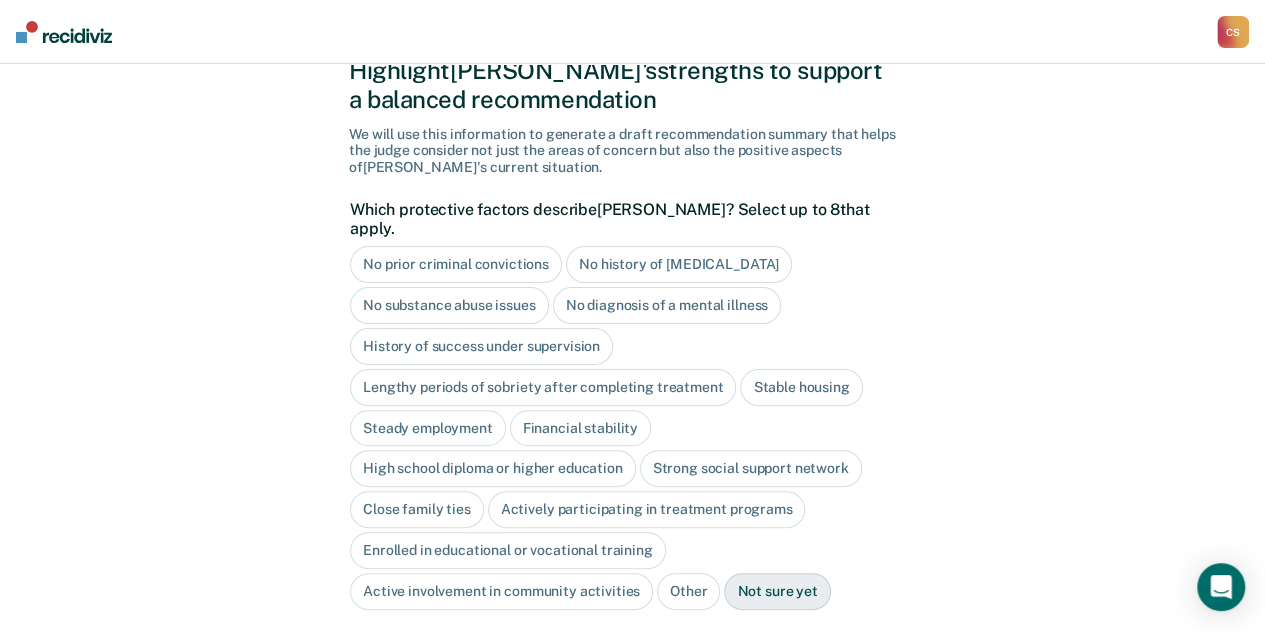 click on "No history of [MEDICAL_DATA]" at bounding box center [679, 264] 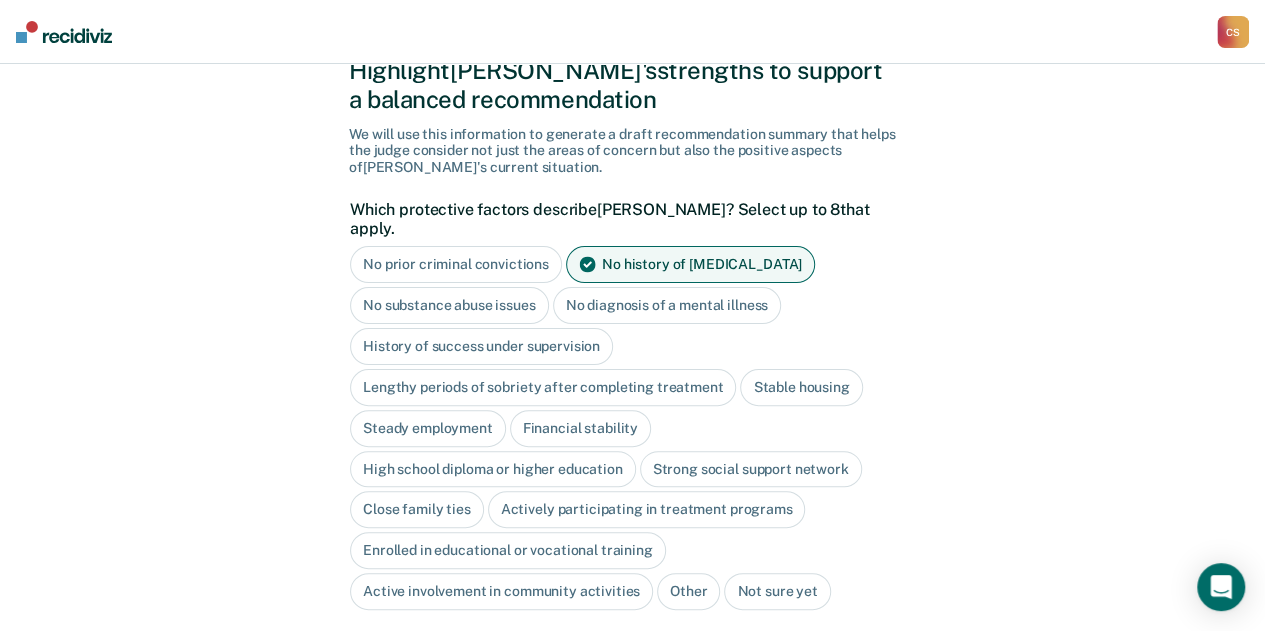 click on "History of success under supervision" at bounding box center (481, 346) 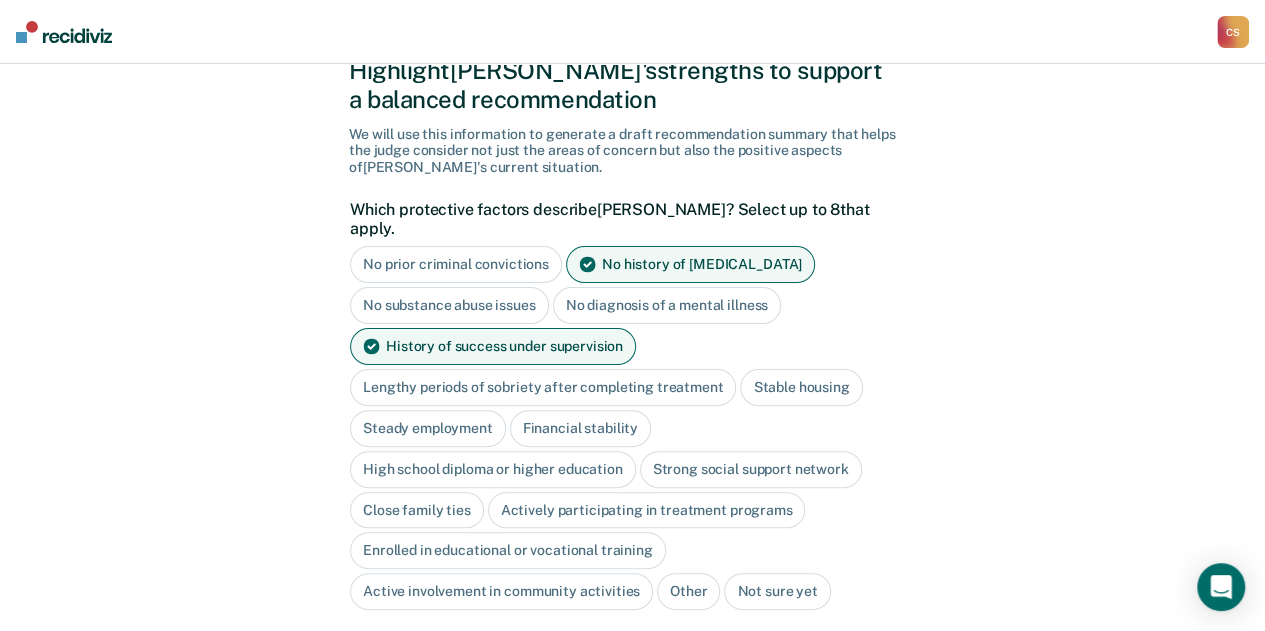 click on "Stable housing" at bounding box center (801, 387) 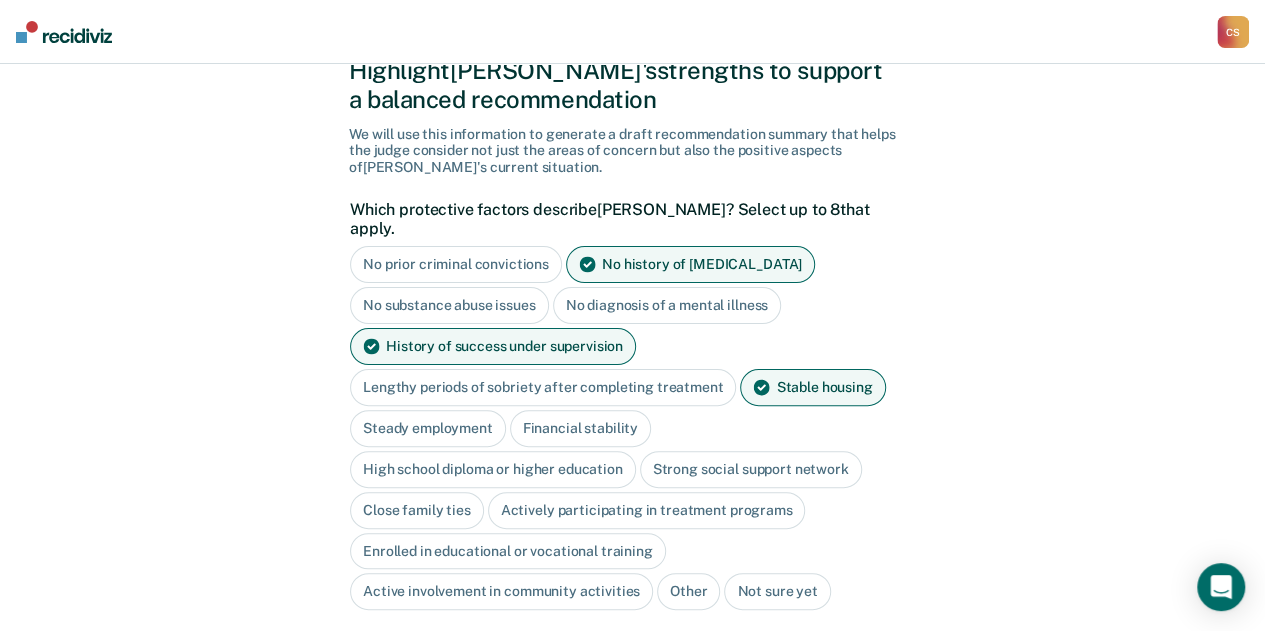 click on "Steady employment" at bounding box center [428, 428] 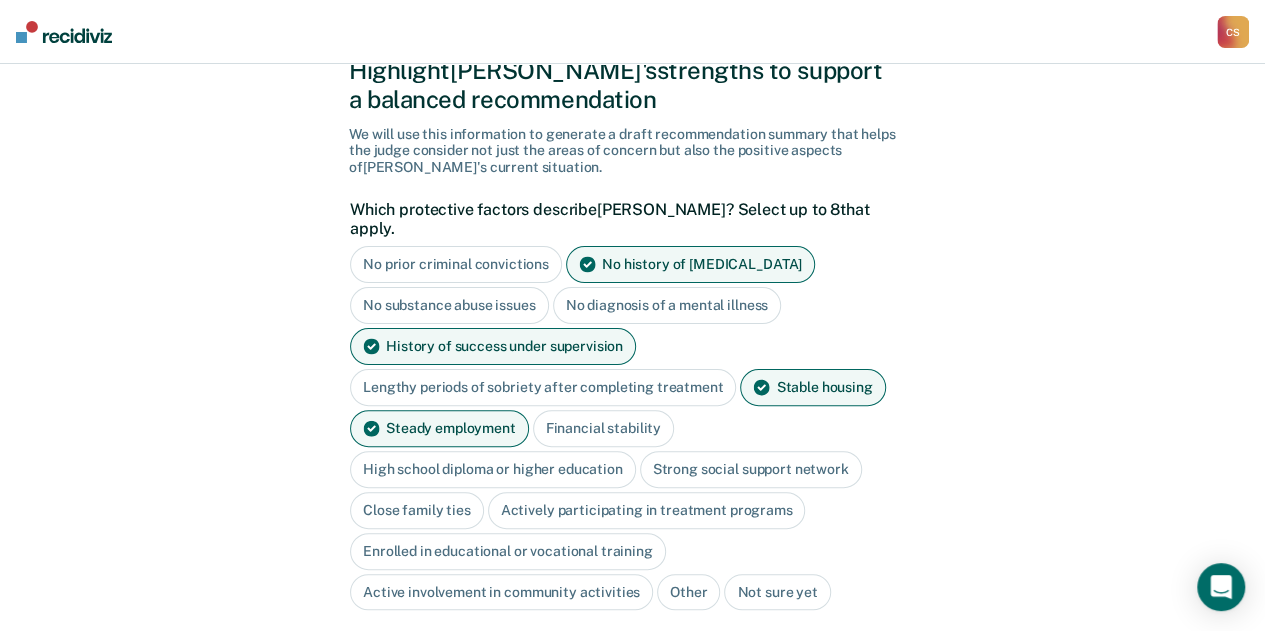 click on "Financial stability" at bounding box center [603, 428] 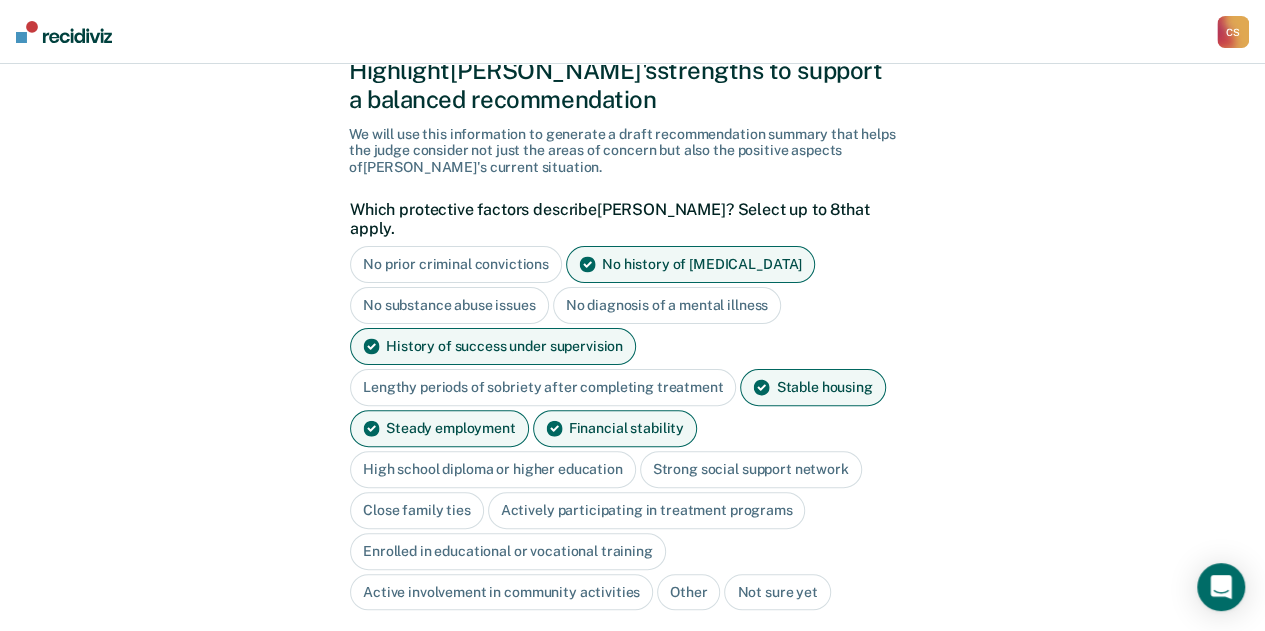 click on "High school diploma or higher education" at bounding box center [493, 469] 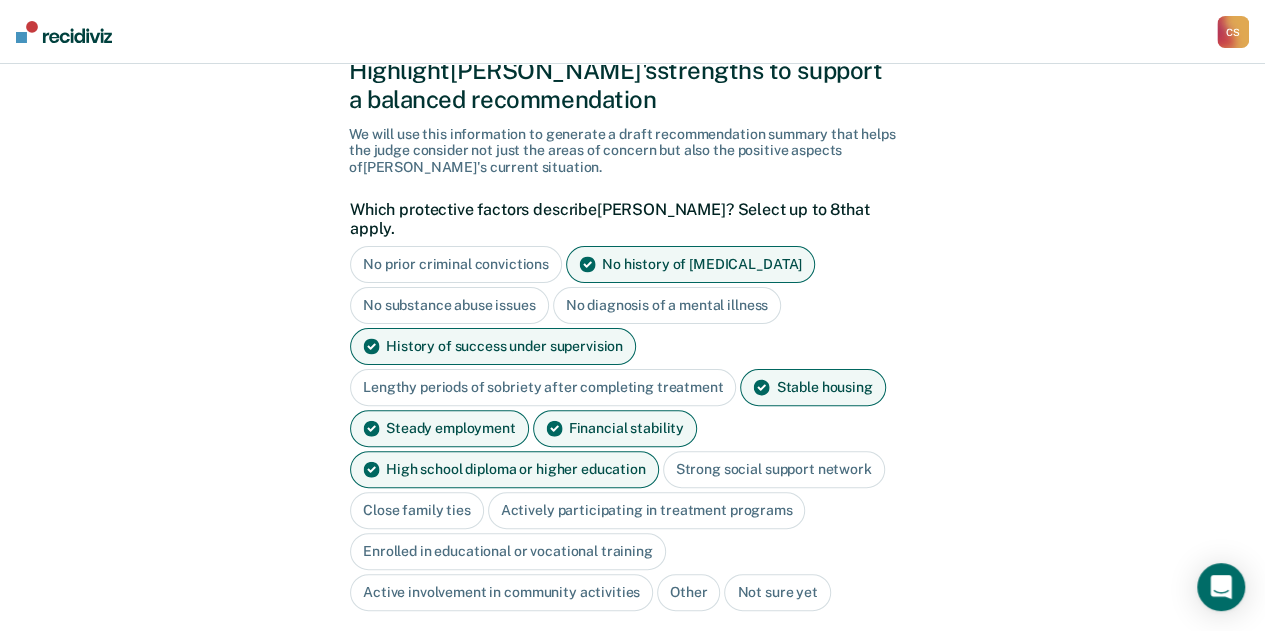 click on "Strong social support network" at bounding box center (774, 469) 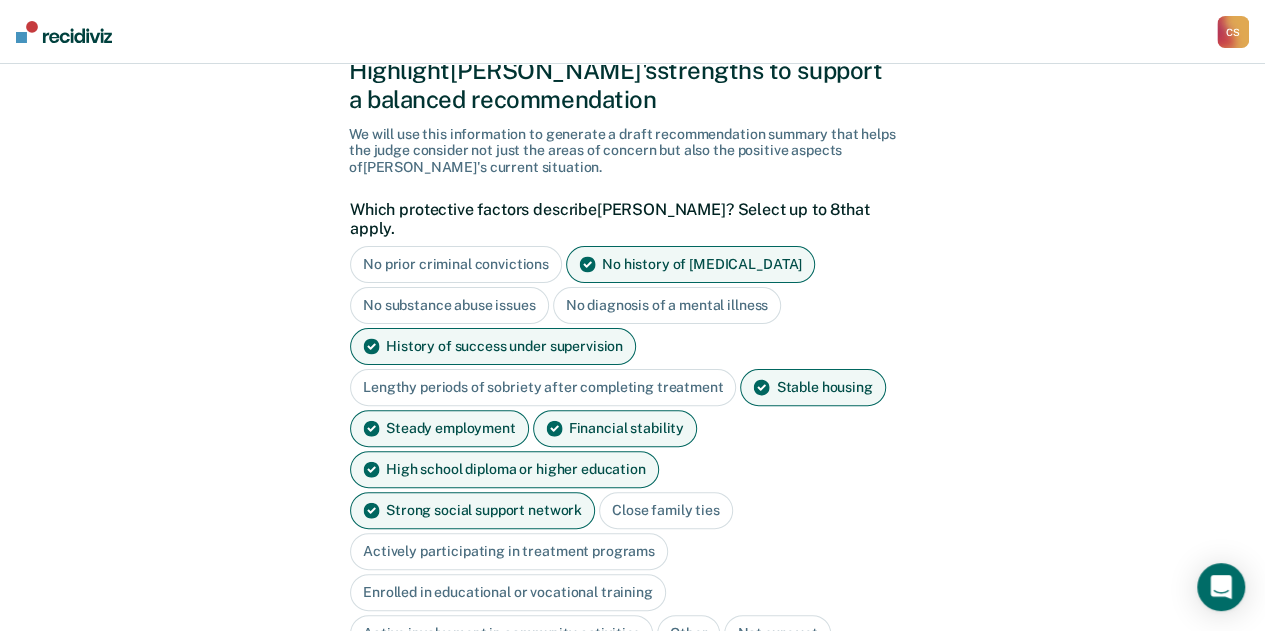 click on "Close family ties" at bounding box center (666, 510) 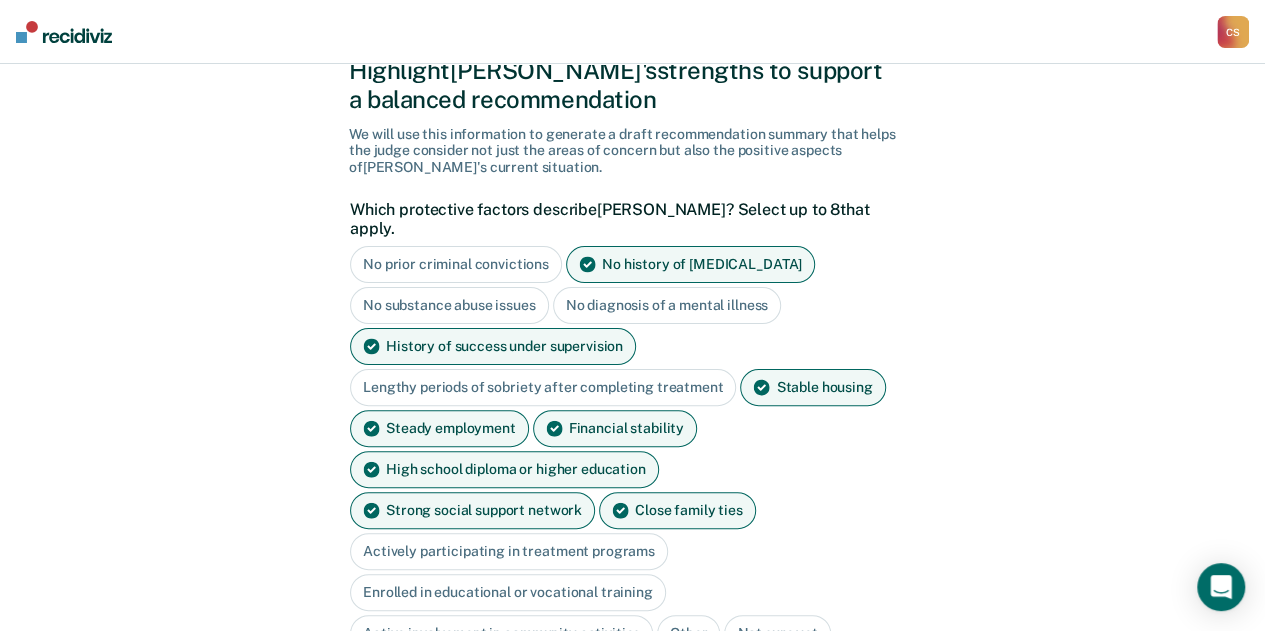 click on "Actively participating in treatment programs" at bounding box center [509, 551] 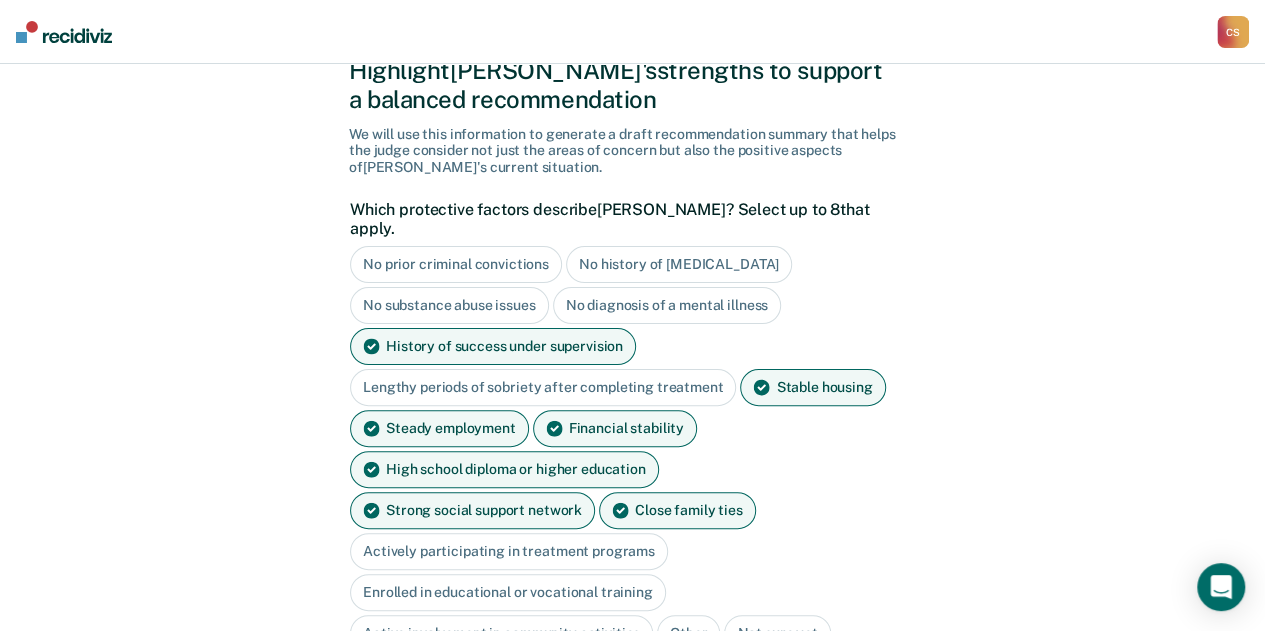 click on "Actively participating in treatment programs" at bounding box center (509, 551) 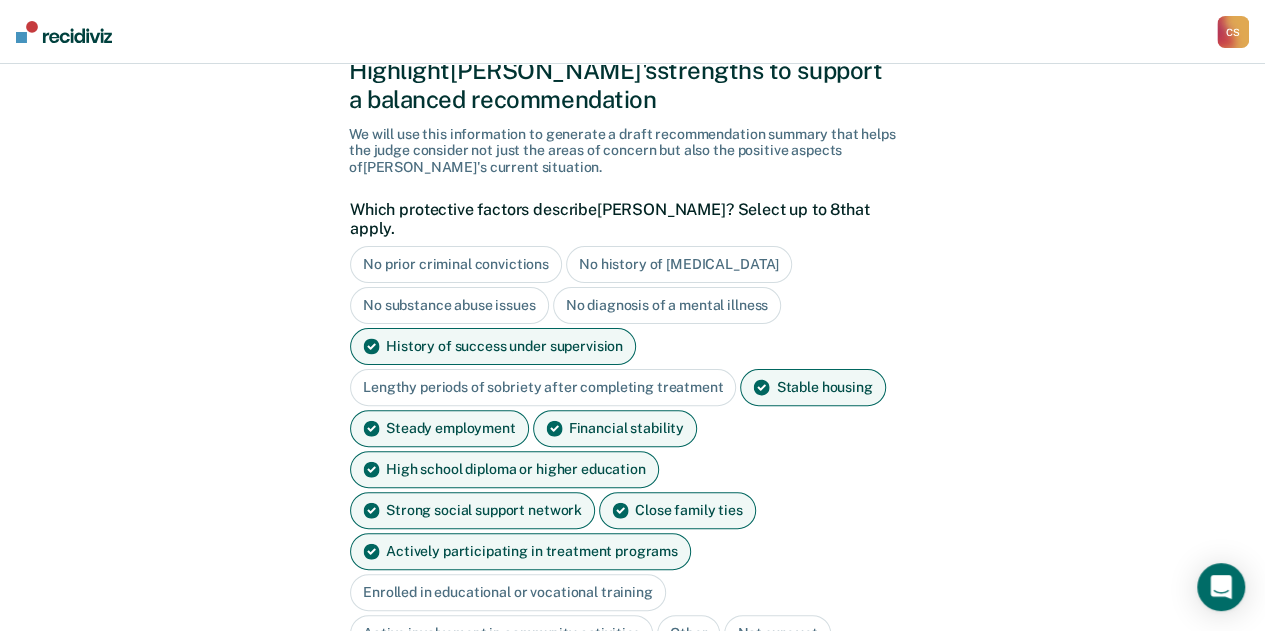 click on "No history of [MEDICAL_DATA]" at bounding box center (679, 264) 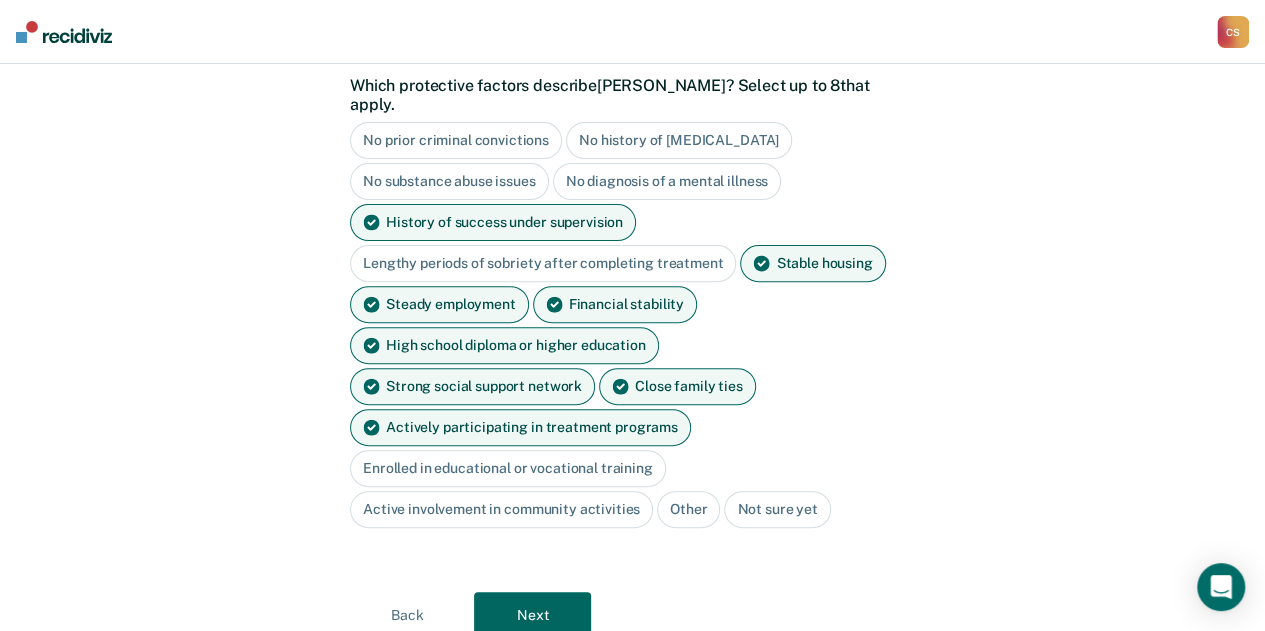 scroll, scrollTop: 218, scrollLeft: 0, axis: vertical 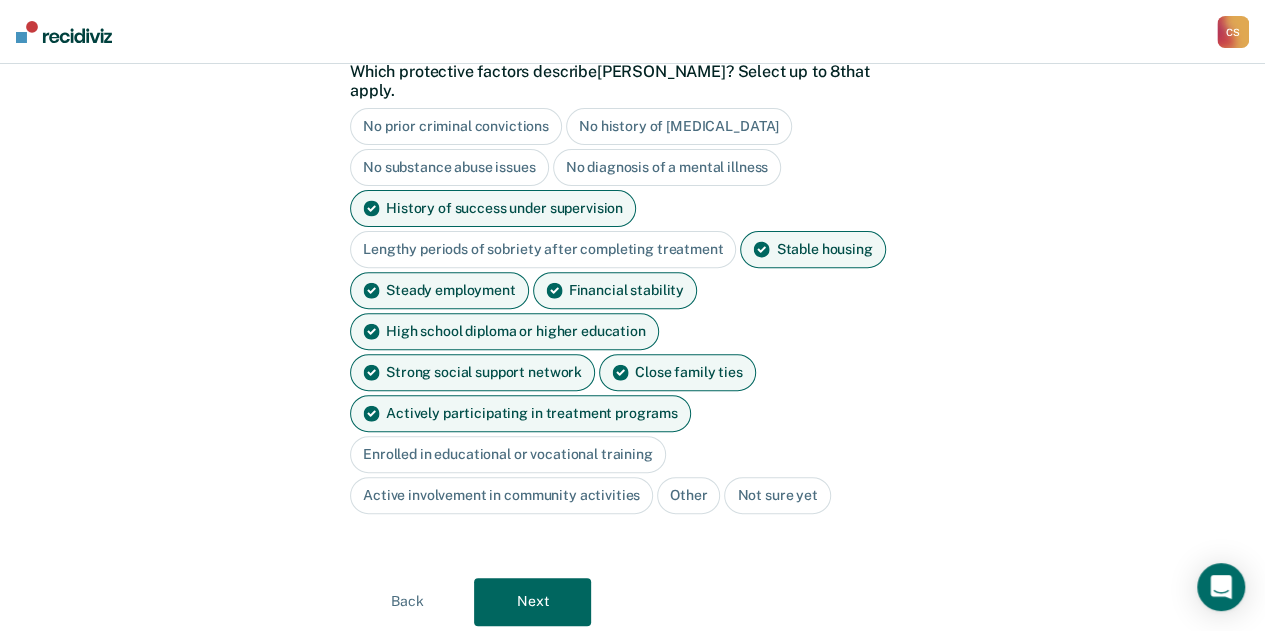 click on "Next" at bounding box center [532, 602] 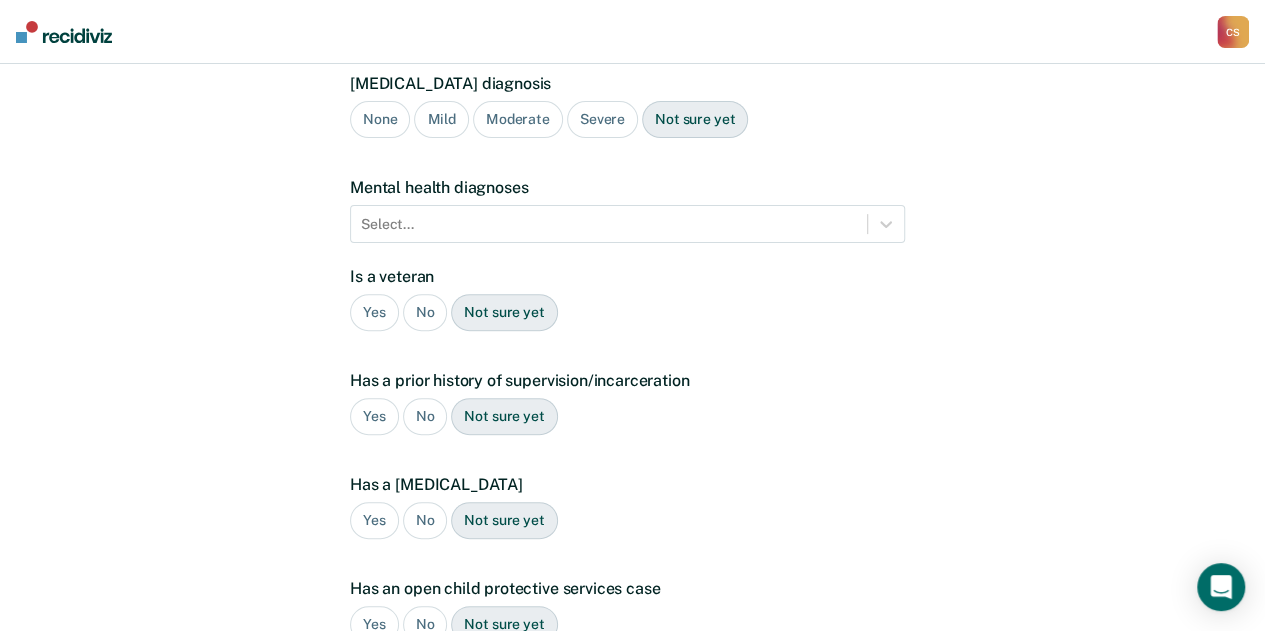 scroll, scrollTop: 484, scrollLeft: 0, axis: vertical 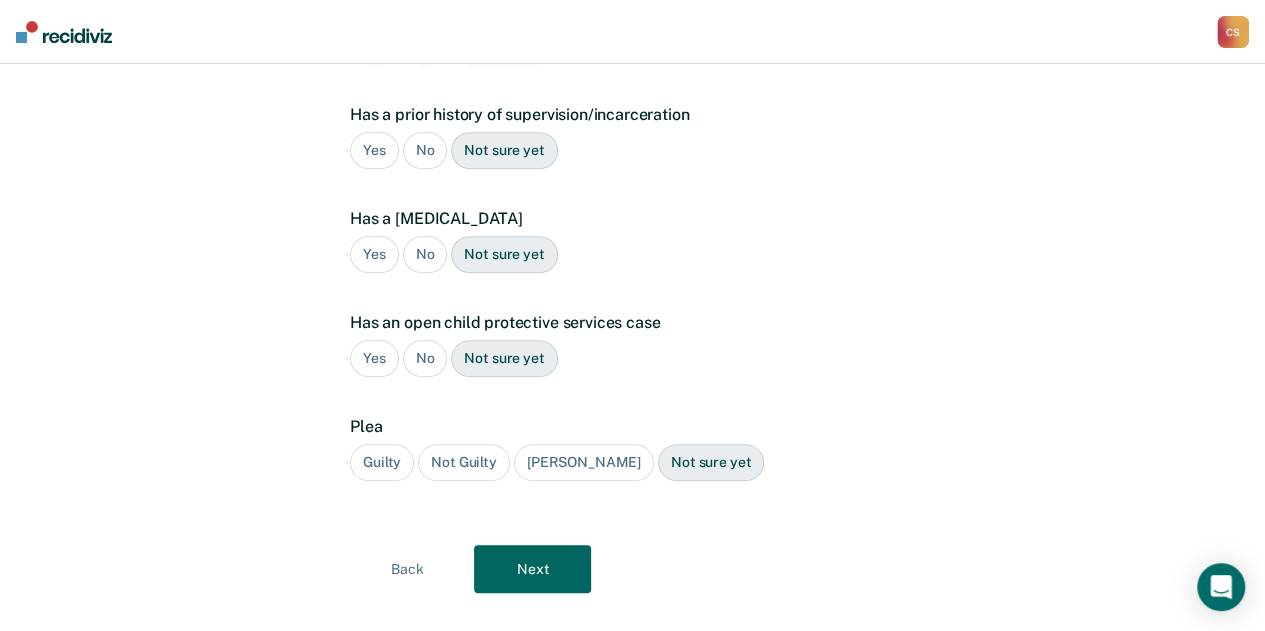 click on "Yes" at bounding box center [374, 150] 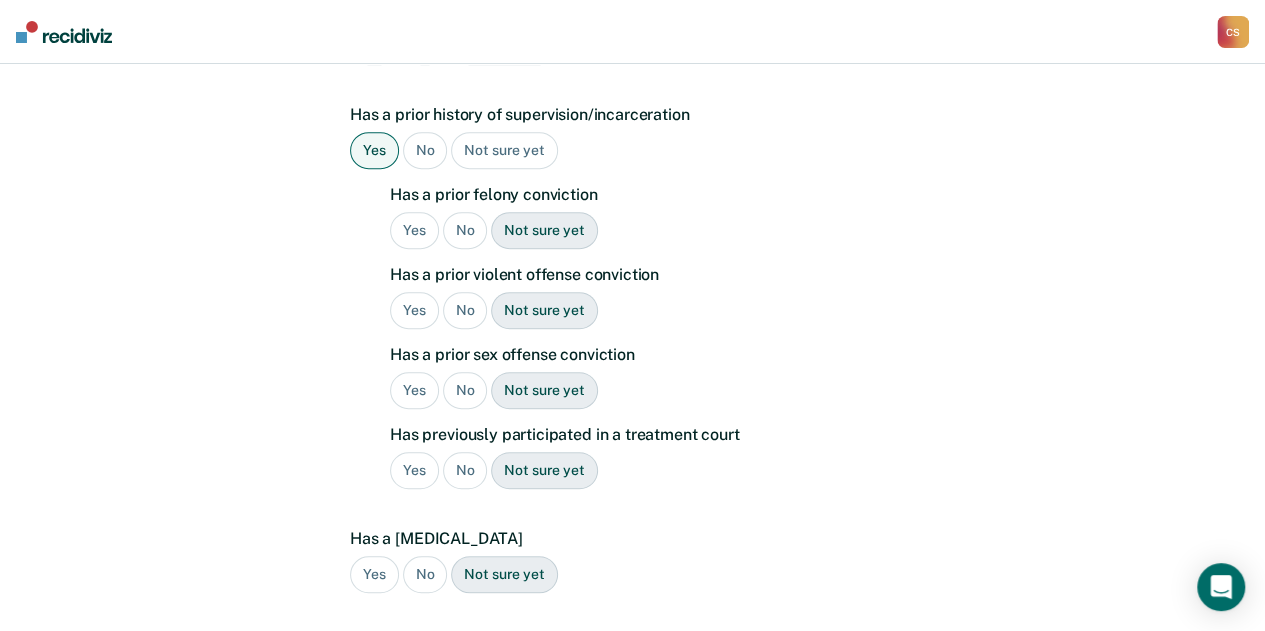 click on "No" at bounding box center [465, 230] 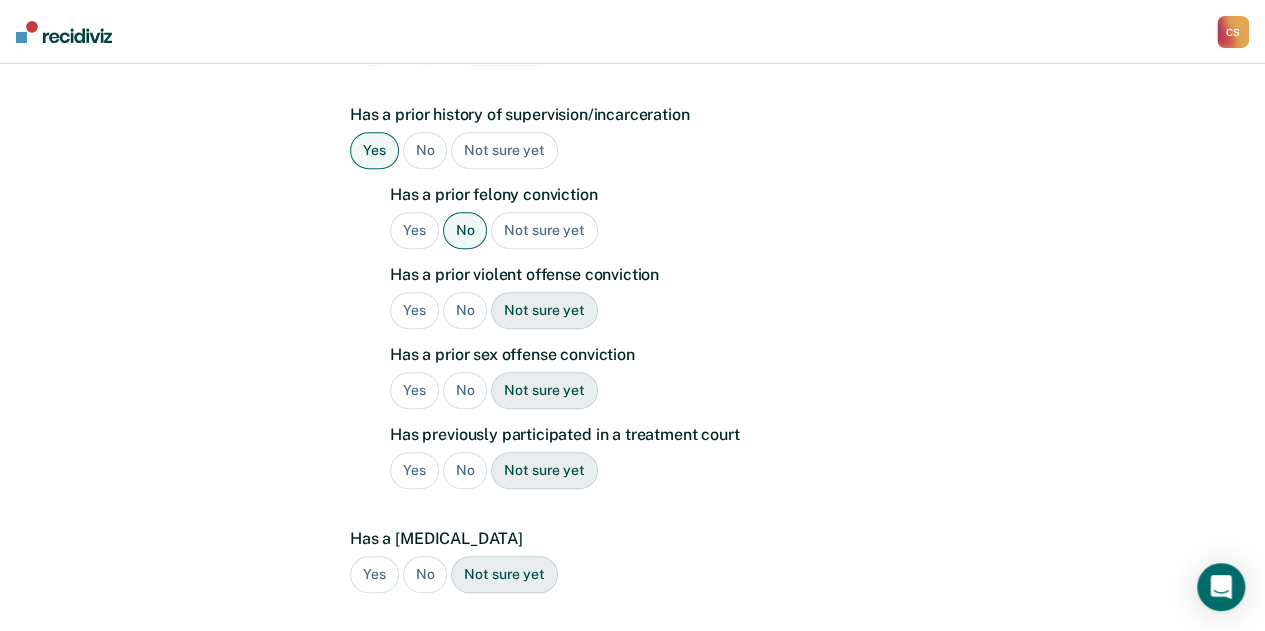 click on "No" at bounding box center [465, 310] 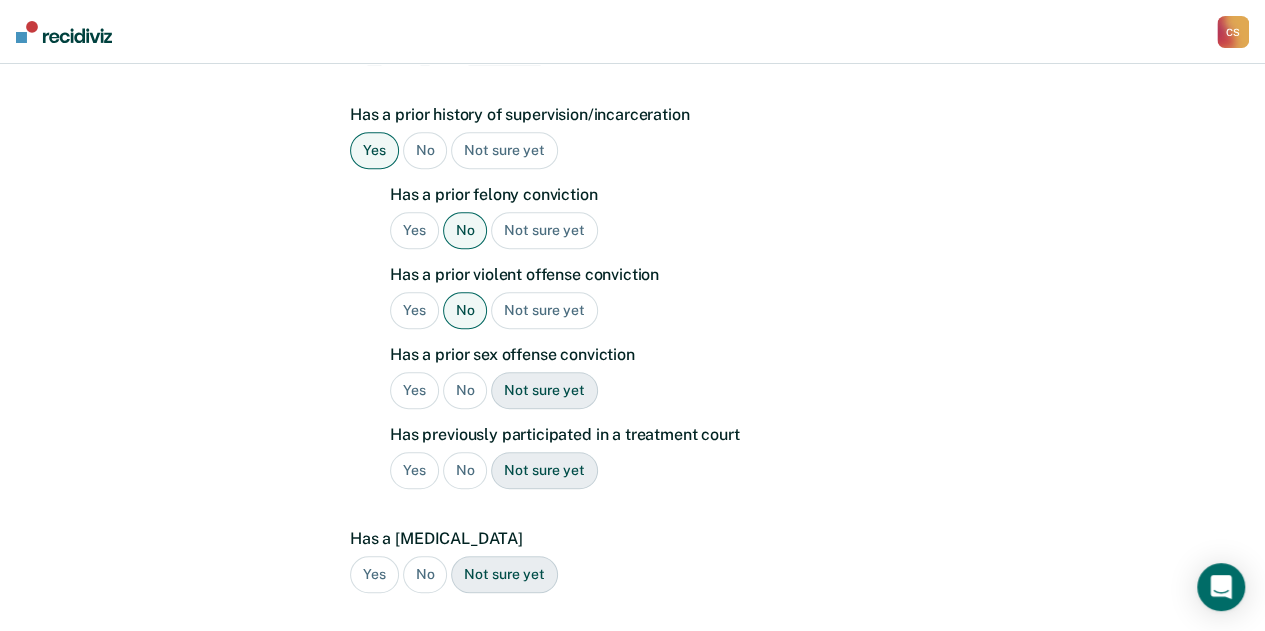 click on "No" at bounding box center [465, 390] 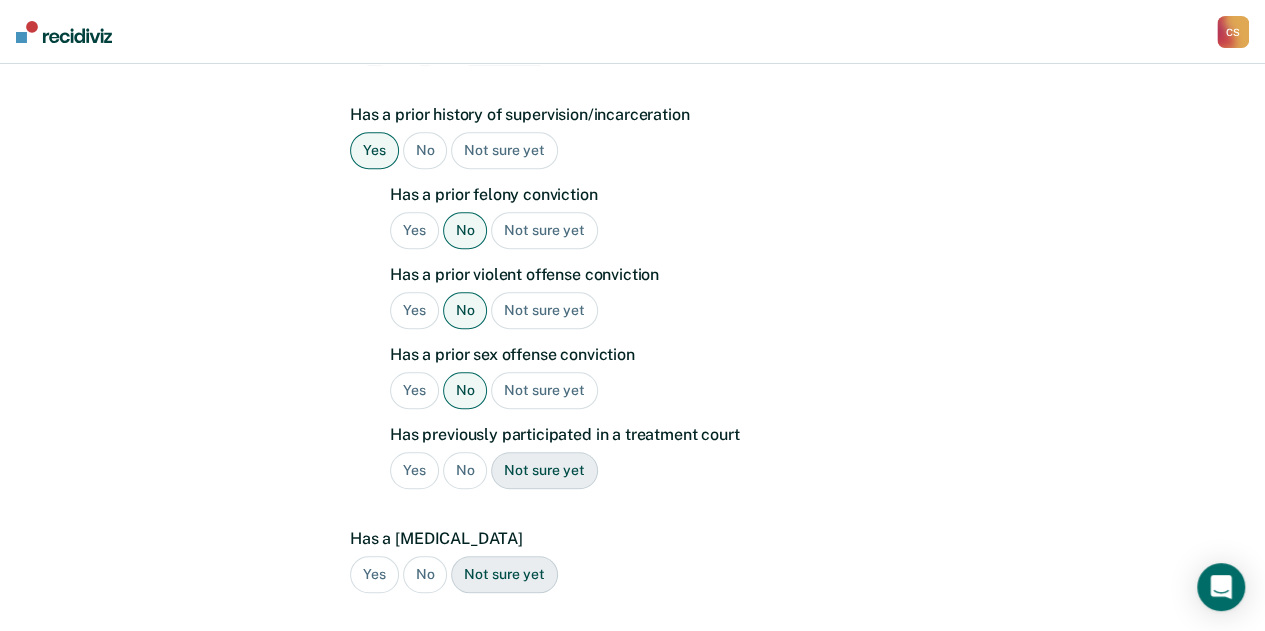 click on "No" at bounding box center (465, 470) 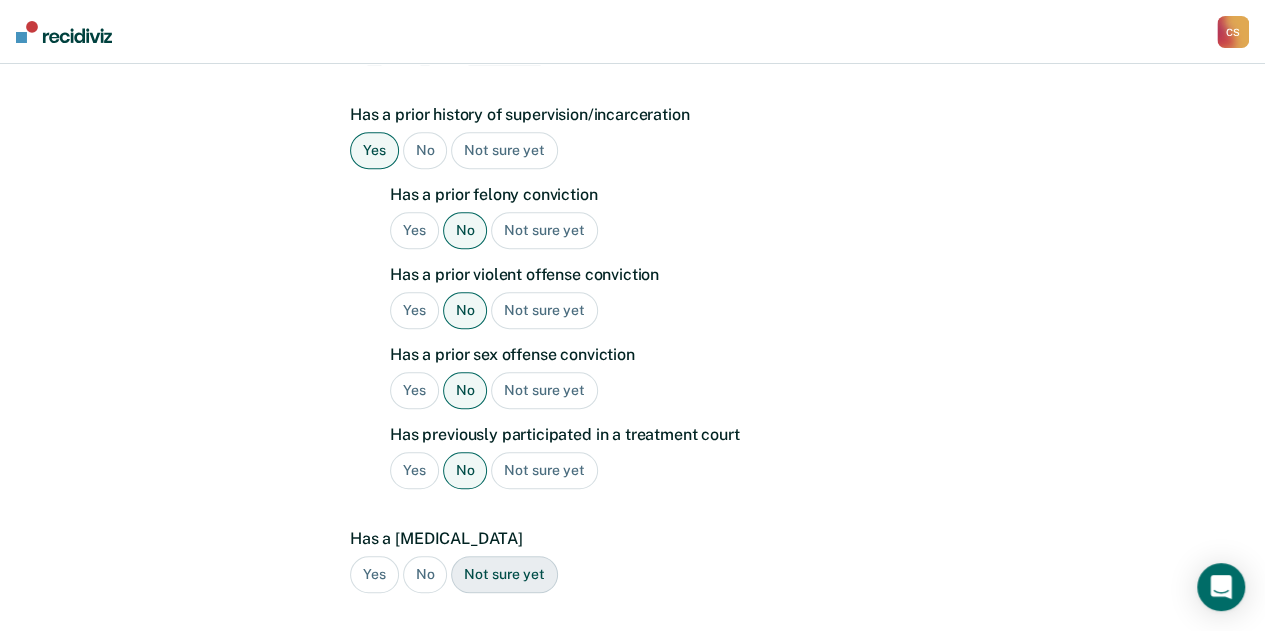 click on "No" at bounding box center [425, 574] 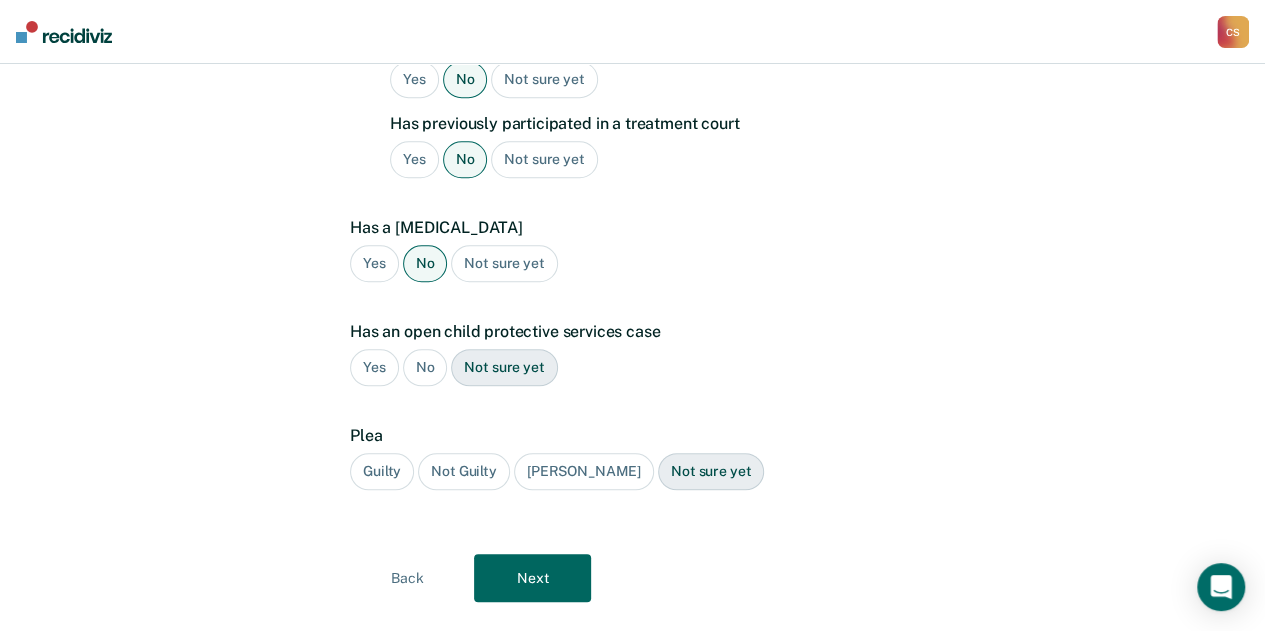 scroll, scrollTop: 802, scrollLeft: 0, axis: vertical 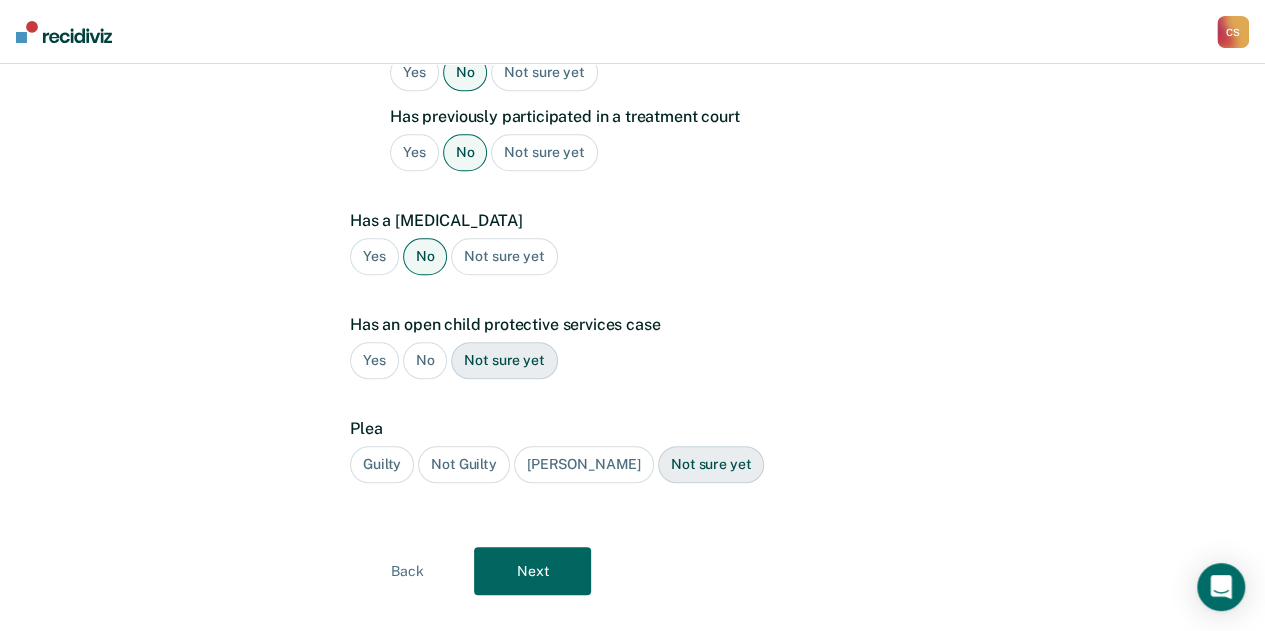 click on "No" at bounding box center (425, 360) 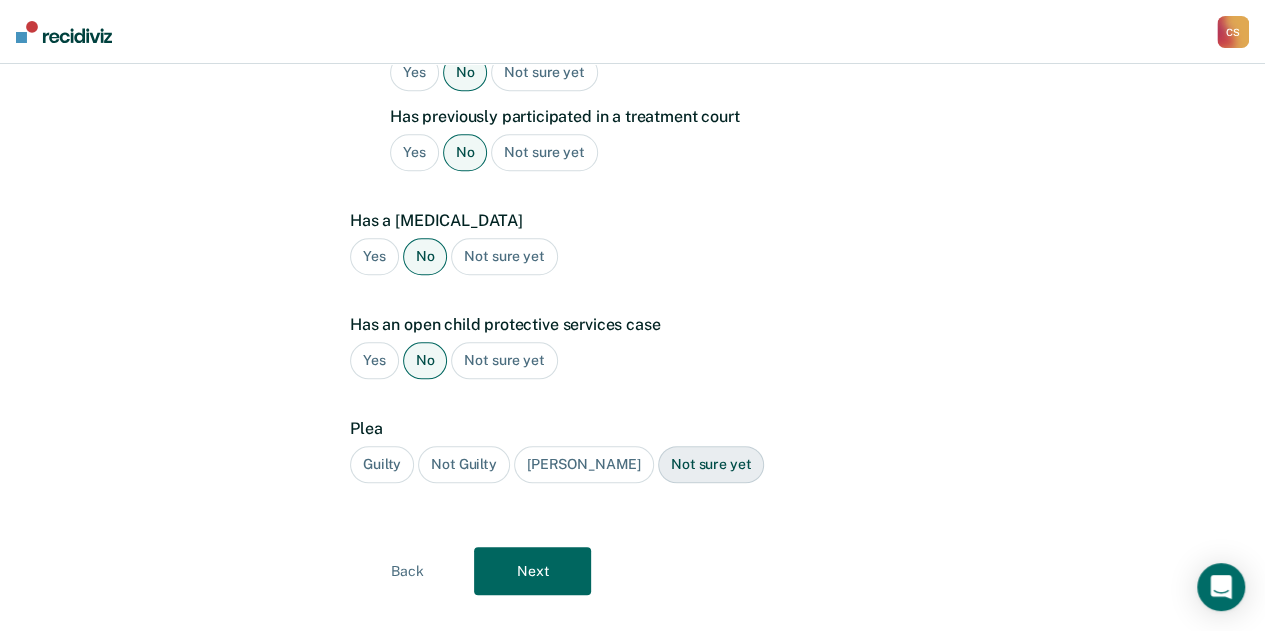 click on "Guilty" at bounding box center [382, 464] 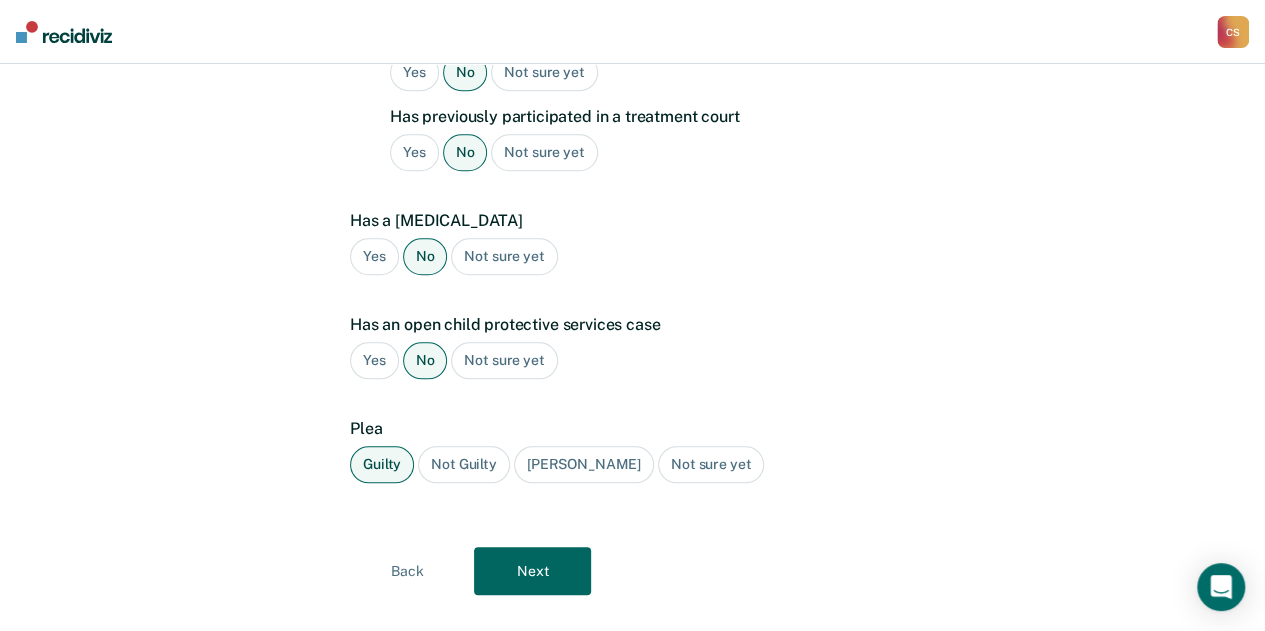 click on "Next" at bounding box center (532, 571) 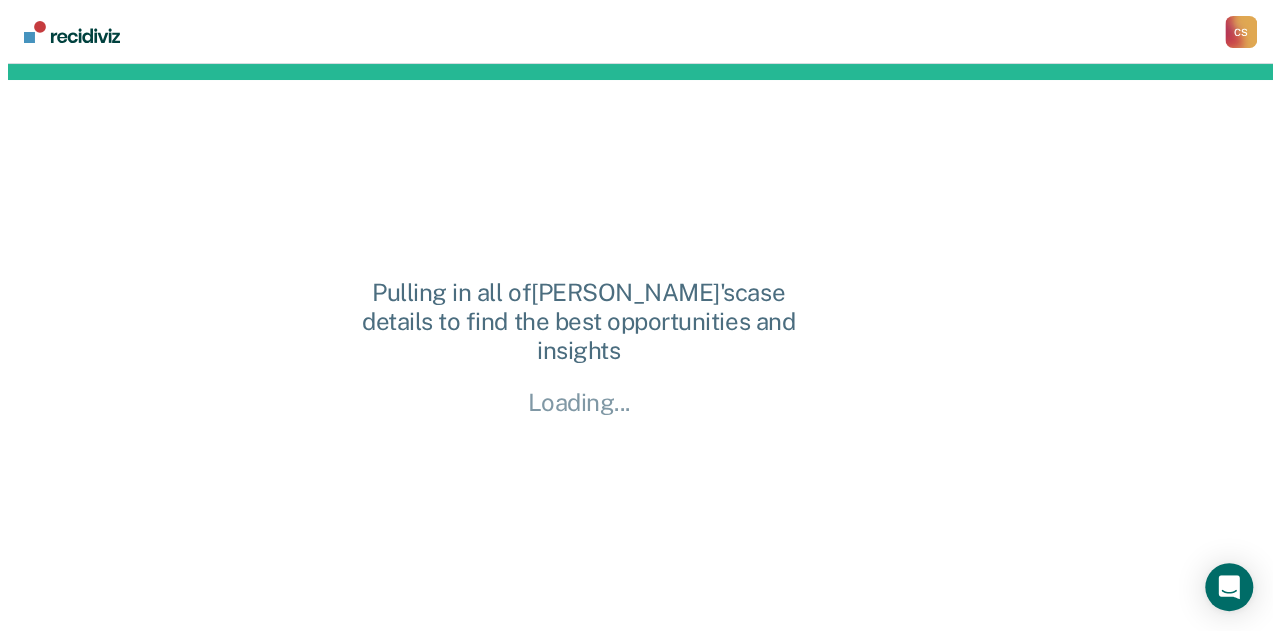 scroll, scrollTop: 0, scrollLeft: 0, axis: both 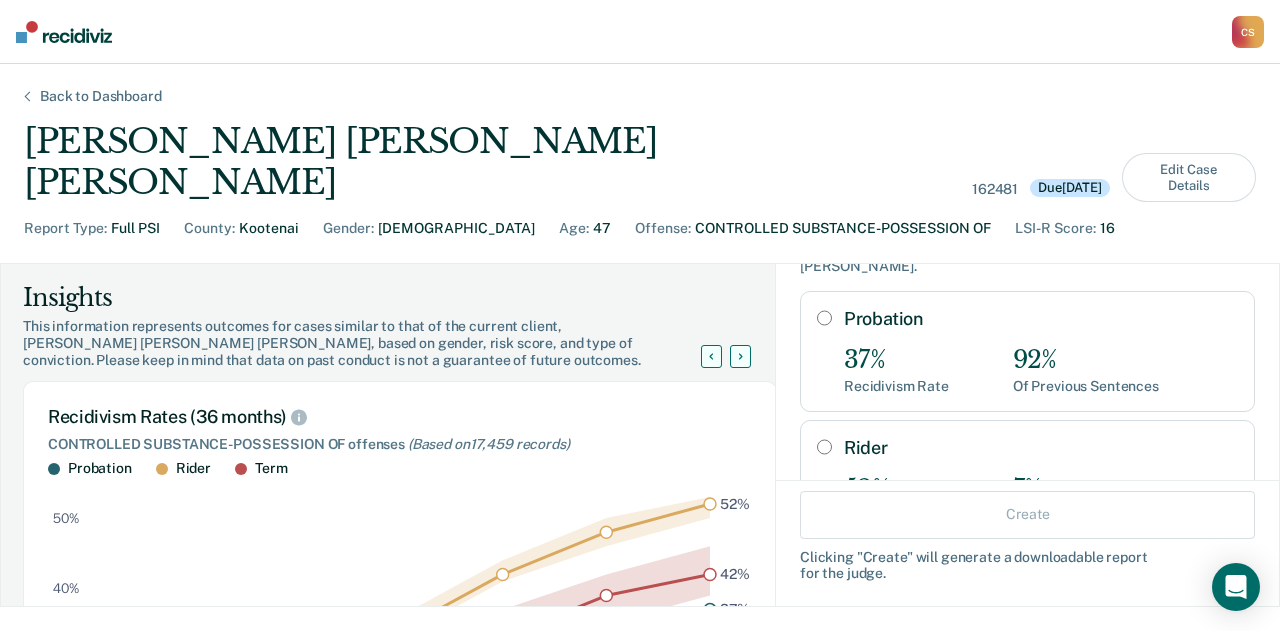 click on "Probation" at bounding box center (824, 318) 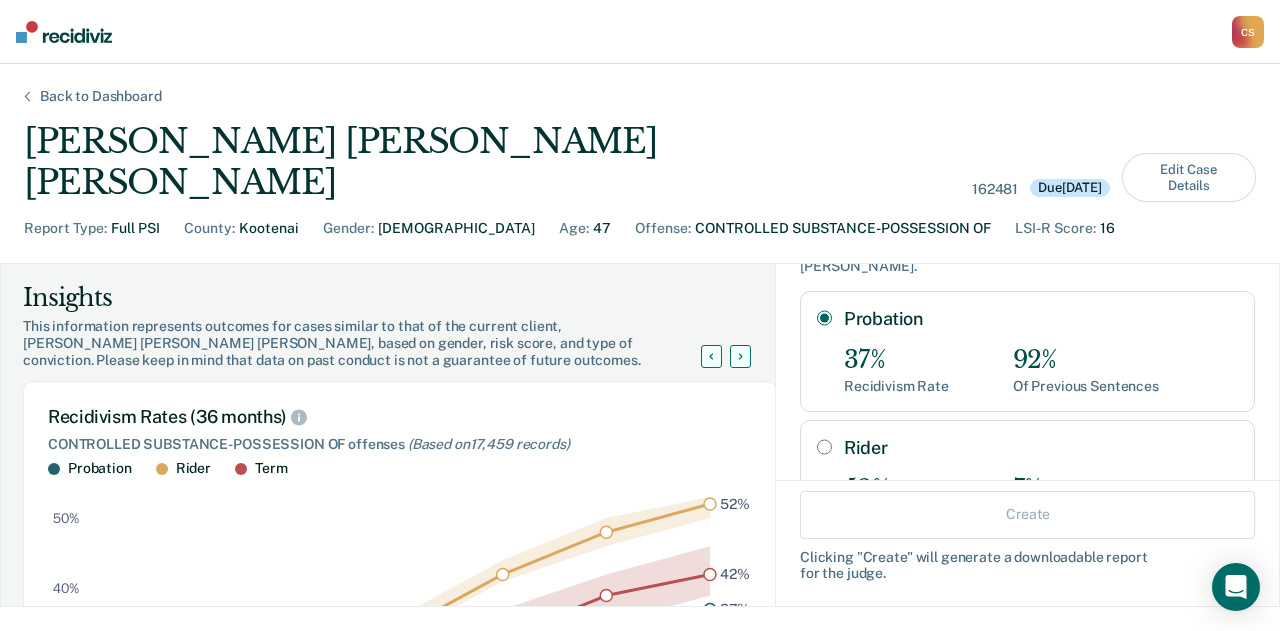 radio on "true" 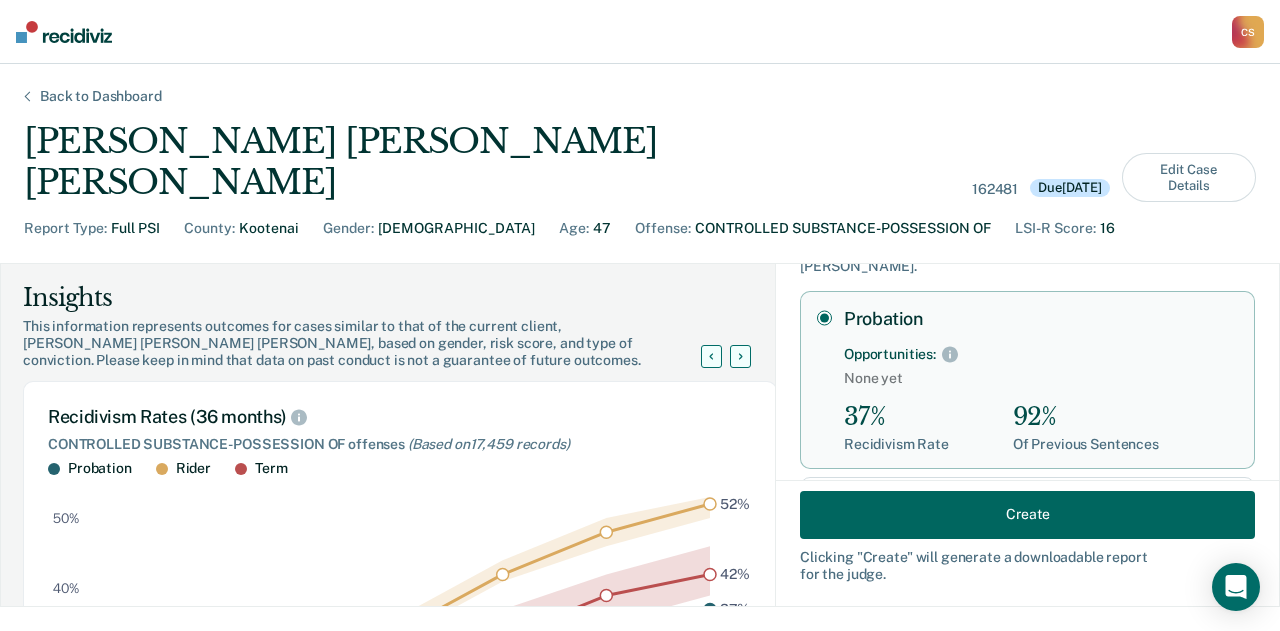 click on "Create" at bounding box center [1027, 514] 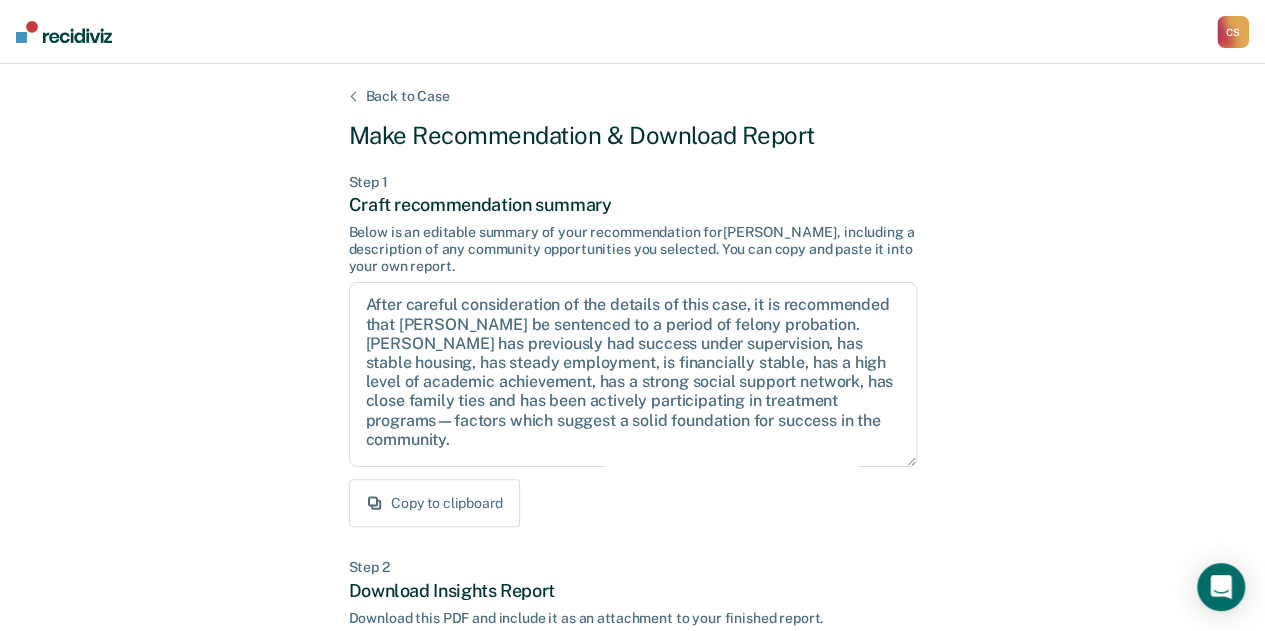 click on "Copy to clipboard" at bounding box center (434, 503) 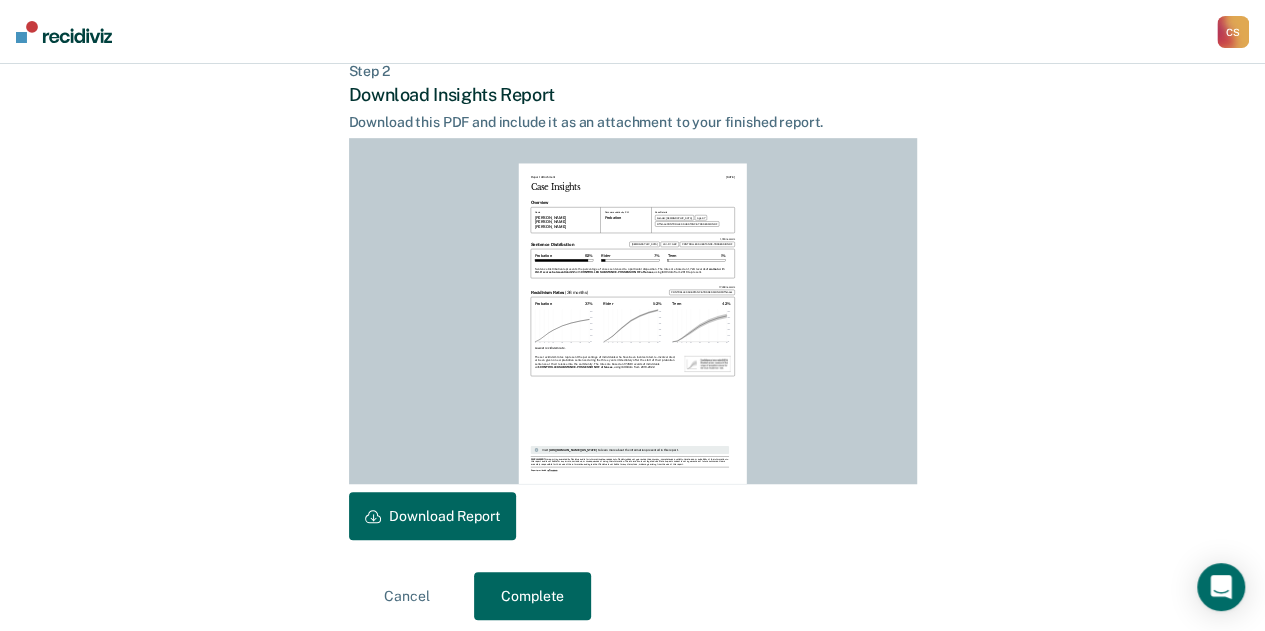 scroll, scrollTop: 508, scrollLeft: 0, axis: vertical 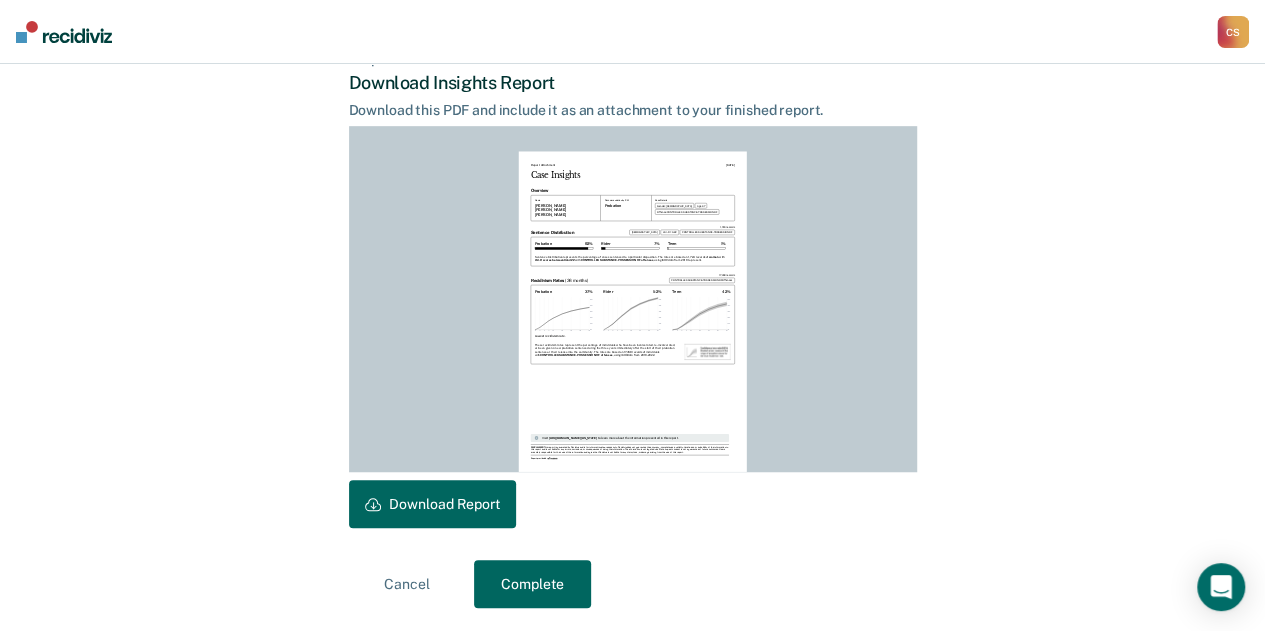 click on "Download Report" at bounding box center [432, 504] 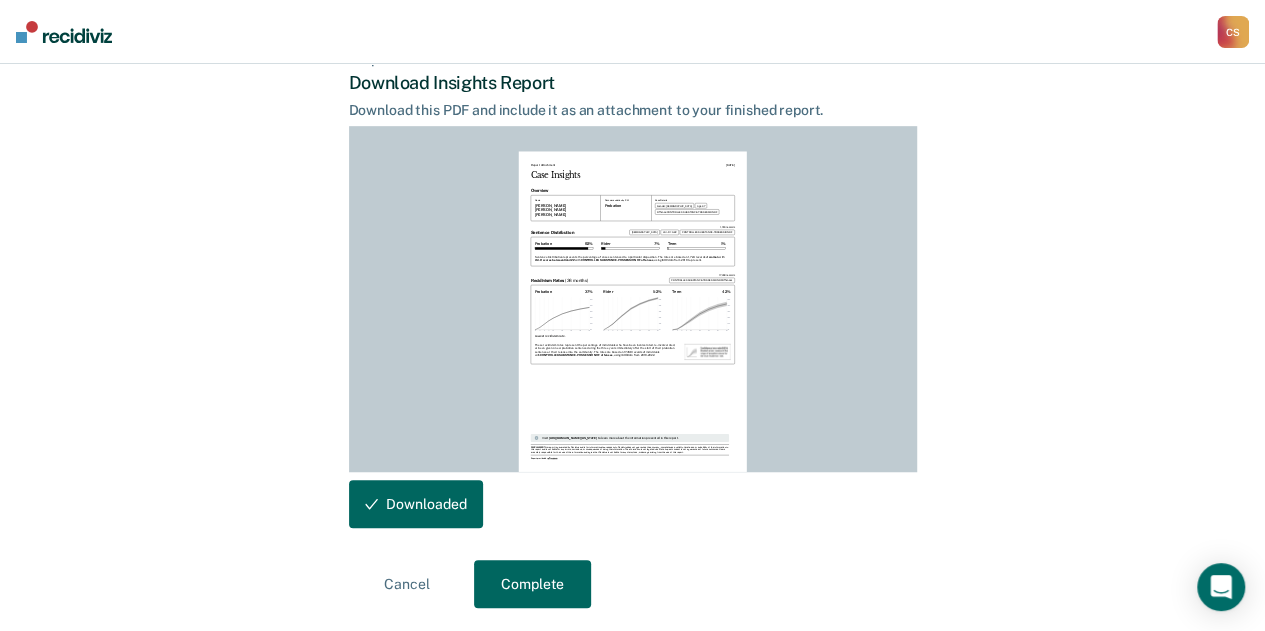 scroll, scrollTop: 508, scrollLeft: 0, axis: vertical 